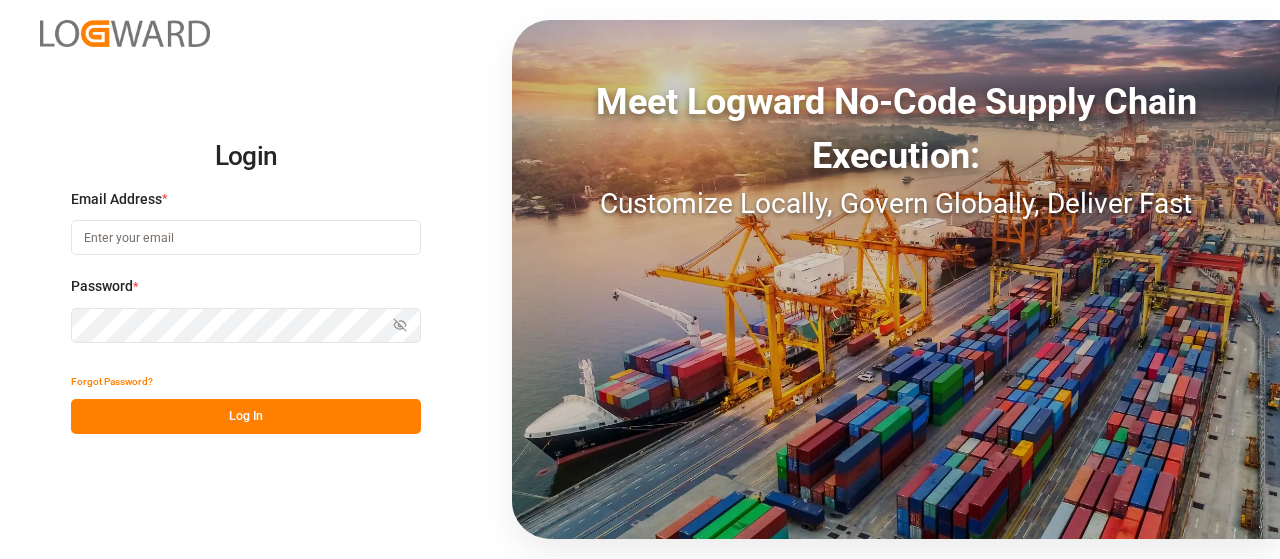 scroll, scrollTop: 0, scrollLeft: 0, axis: both 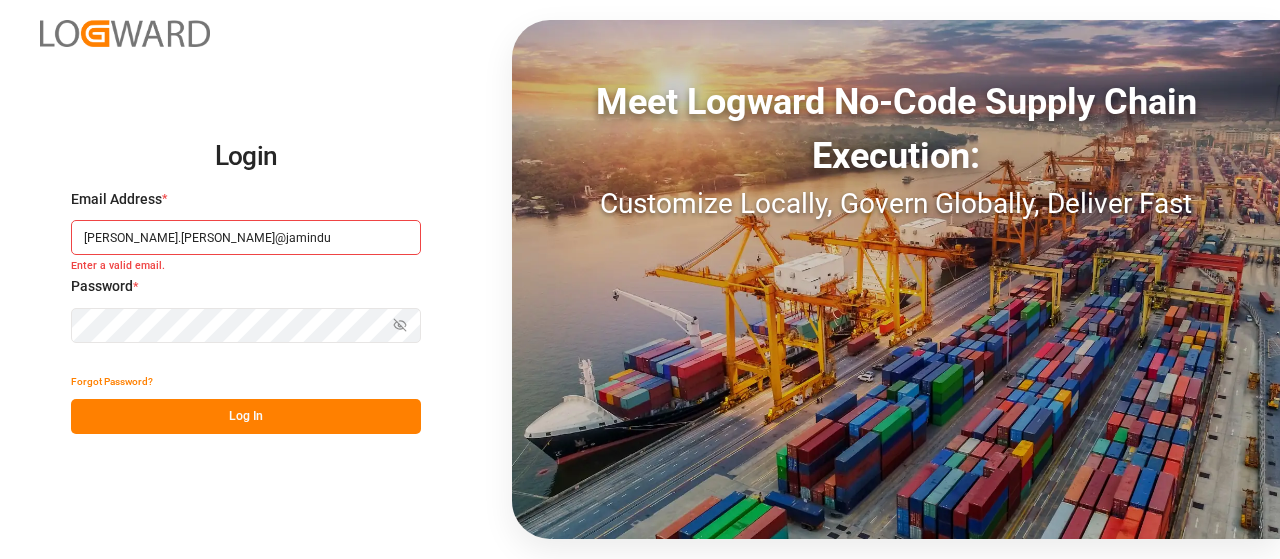 click on "[PERSON_NAME].[PERSON_NAME]@jamindu" at bounding box center [246, 237] 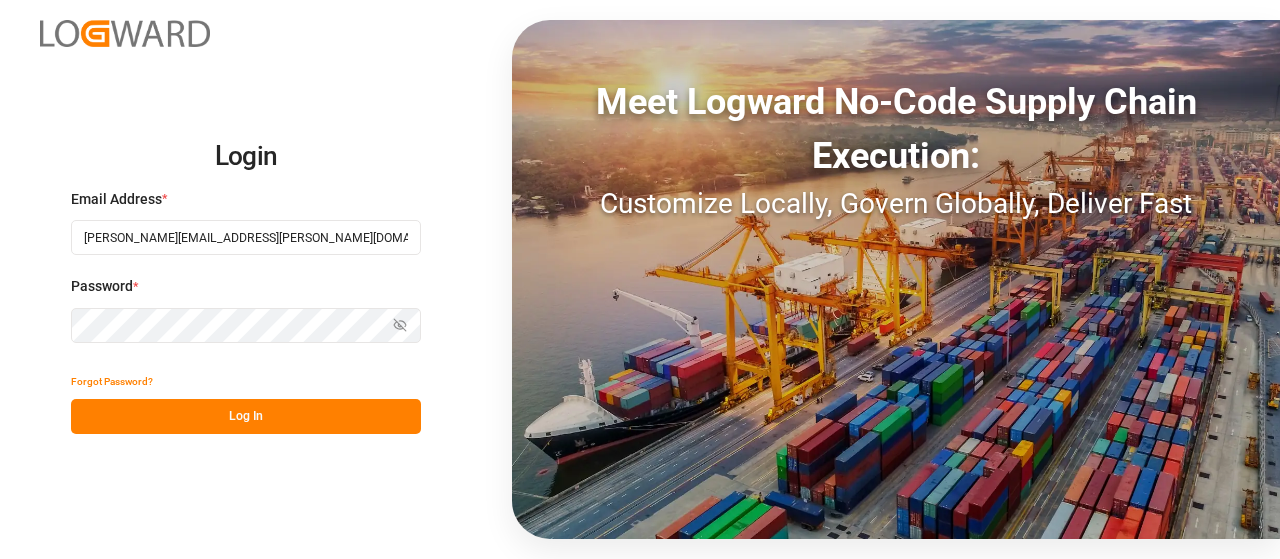 type on "[PERSON_NAME][EMAIL_ADDRESS][PERSON_NAME][DOMAIN_NAME]" 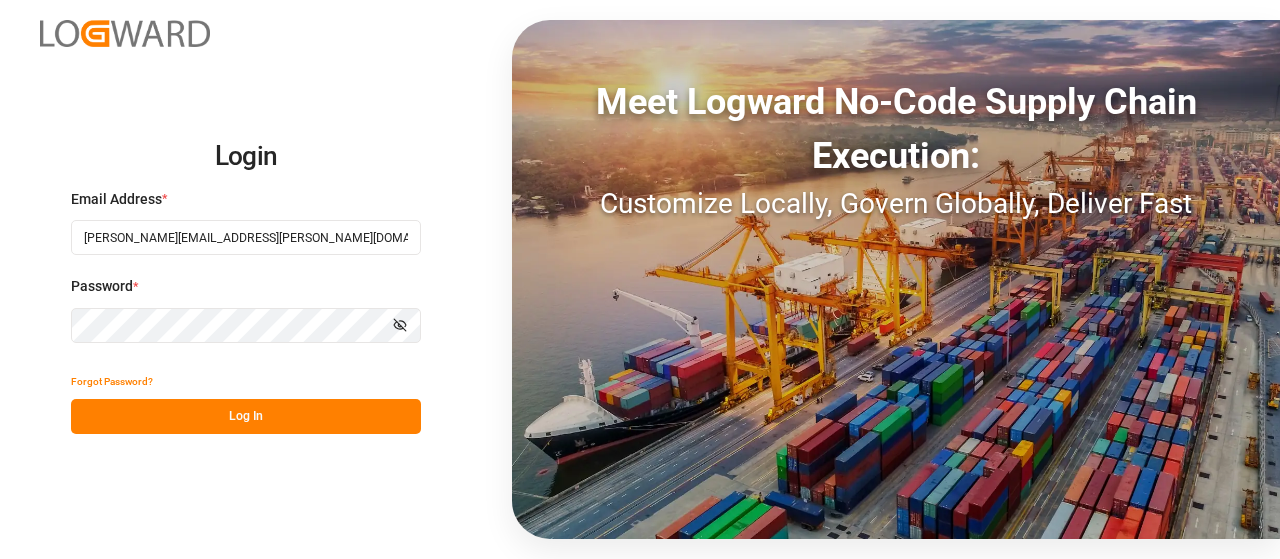 click on "Log In" at bounding box center [246, 416] 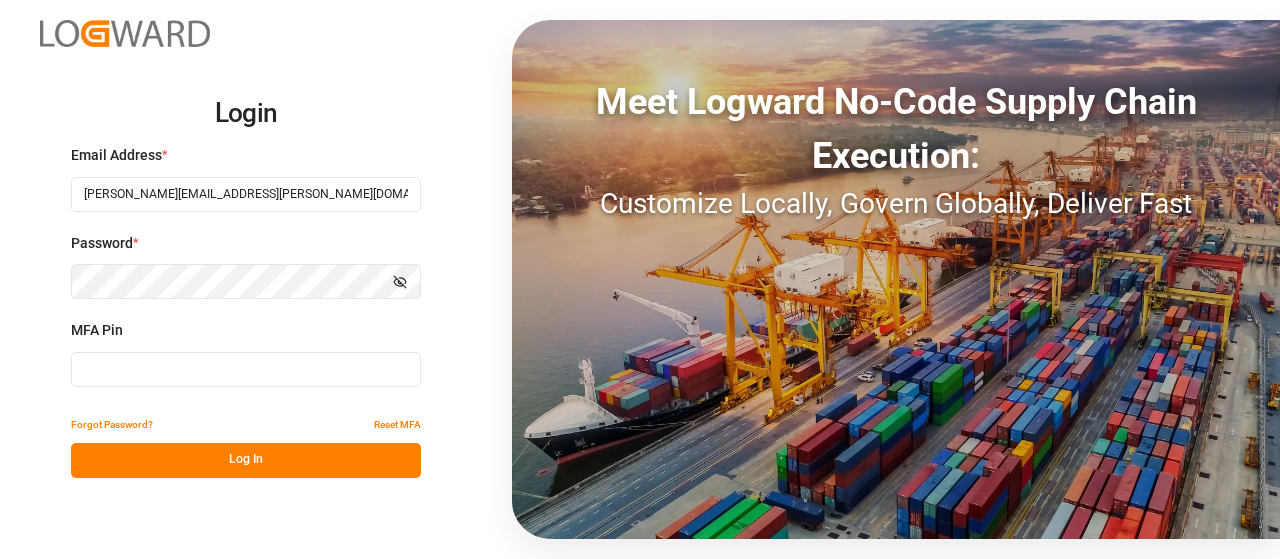 click at bounding box center [246, 369] 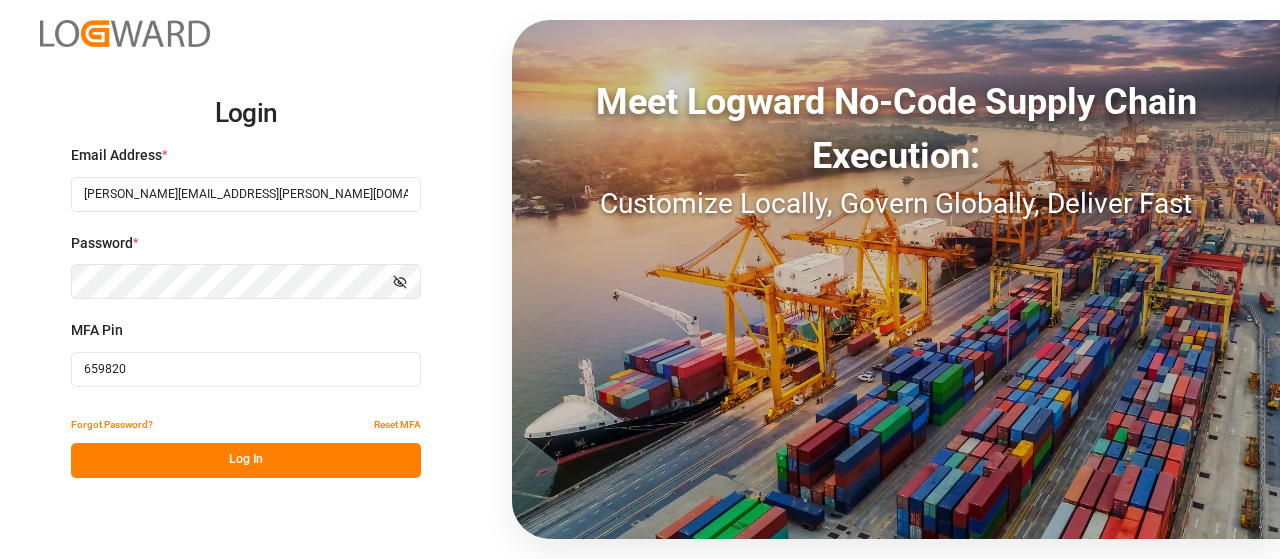 type on "659820" 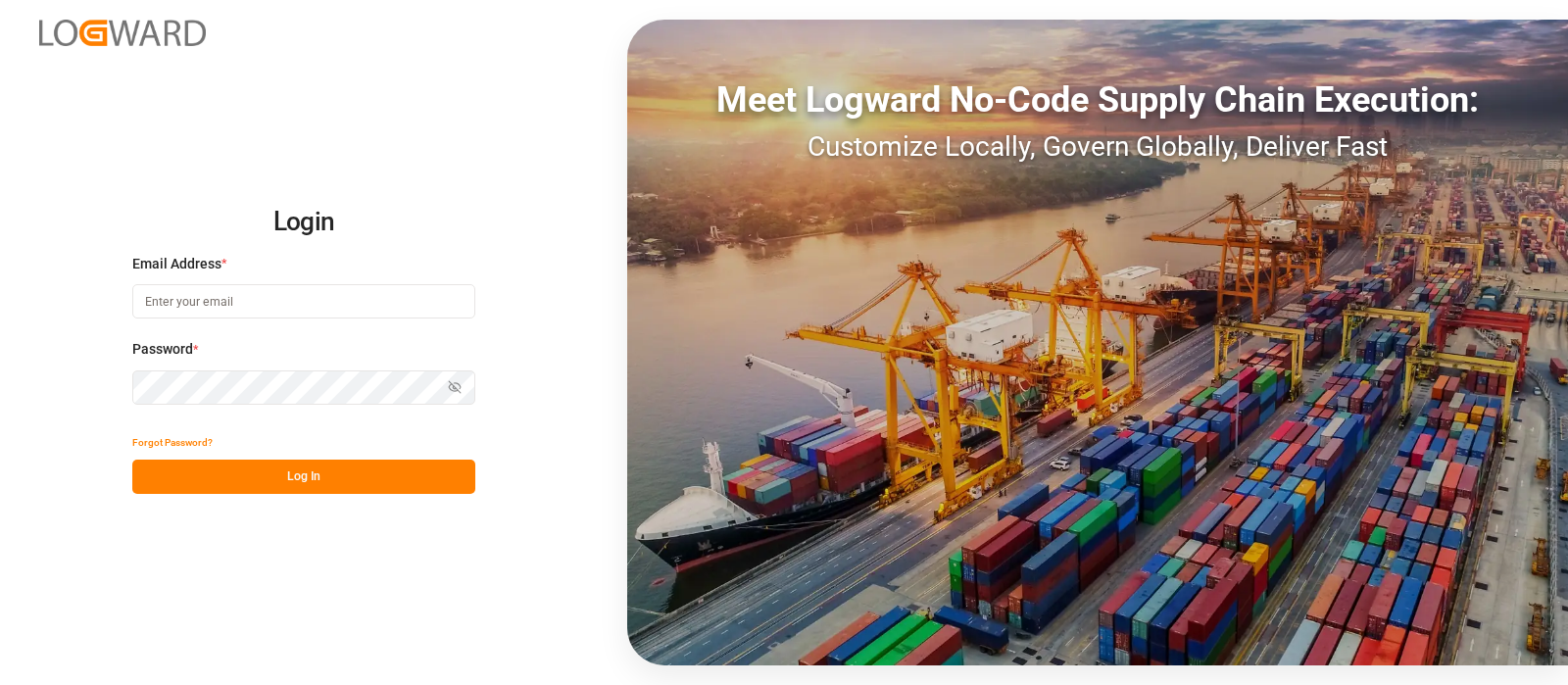 scroll, scrollTop: 0, scrollLeft: 0, axis: both 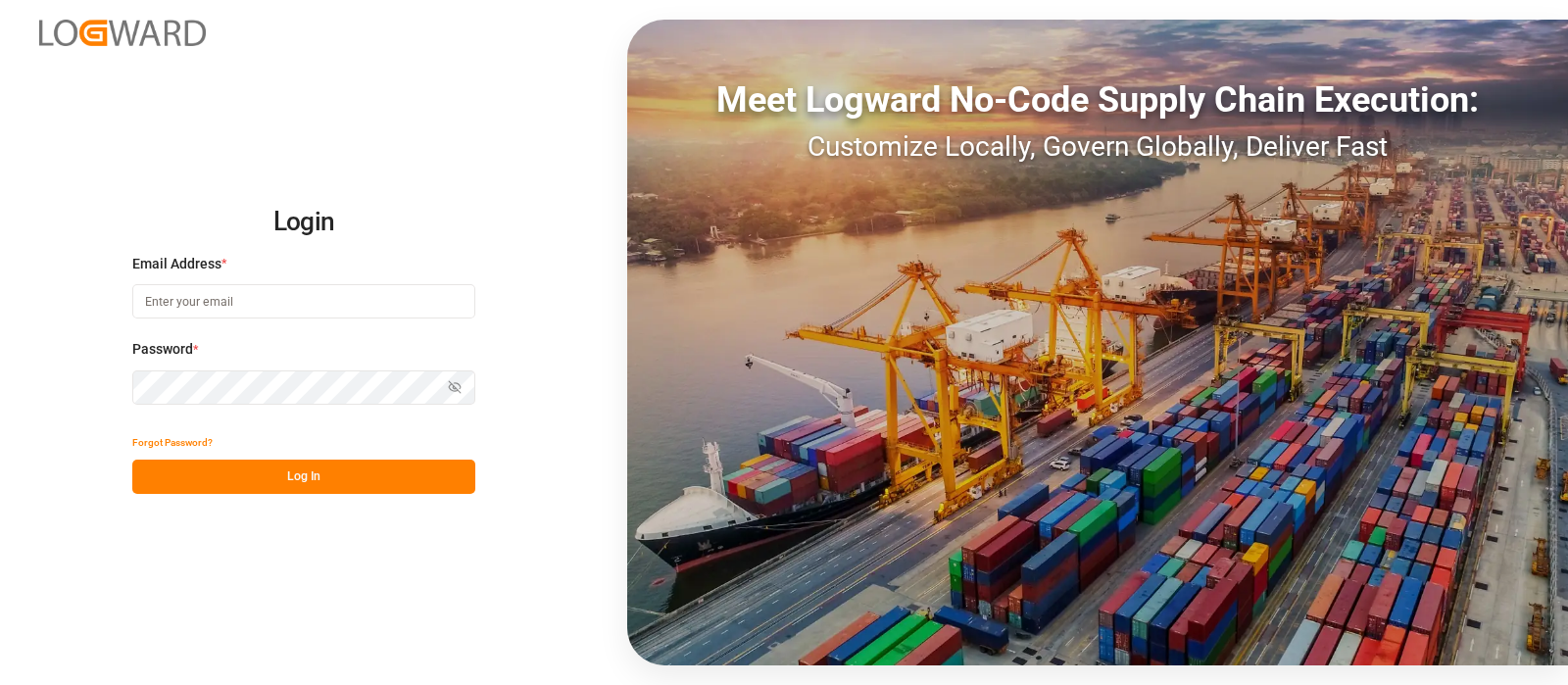 click at bounding box center [304, 301] 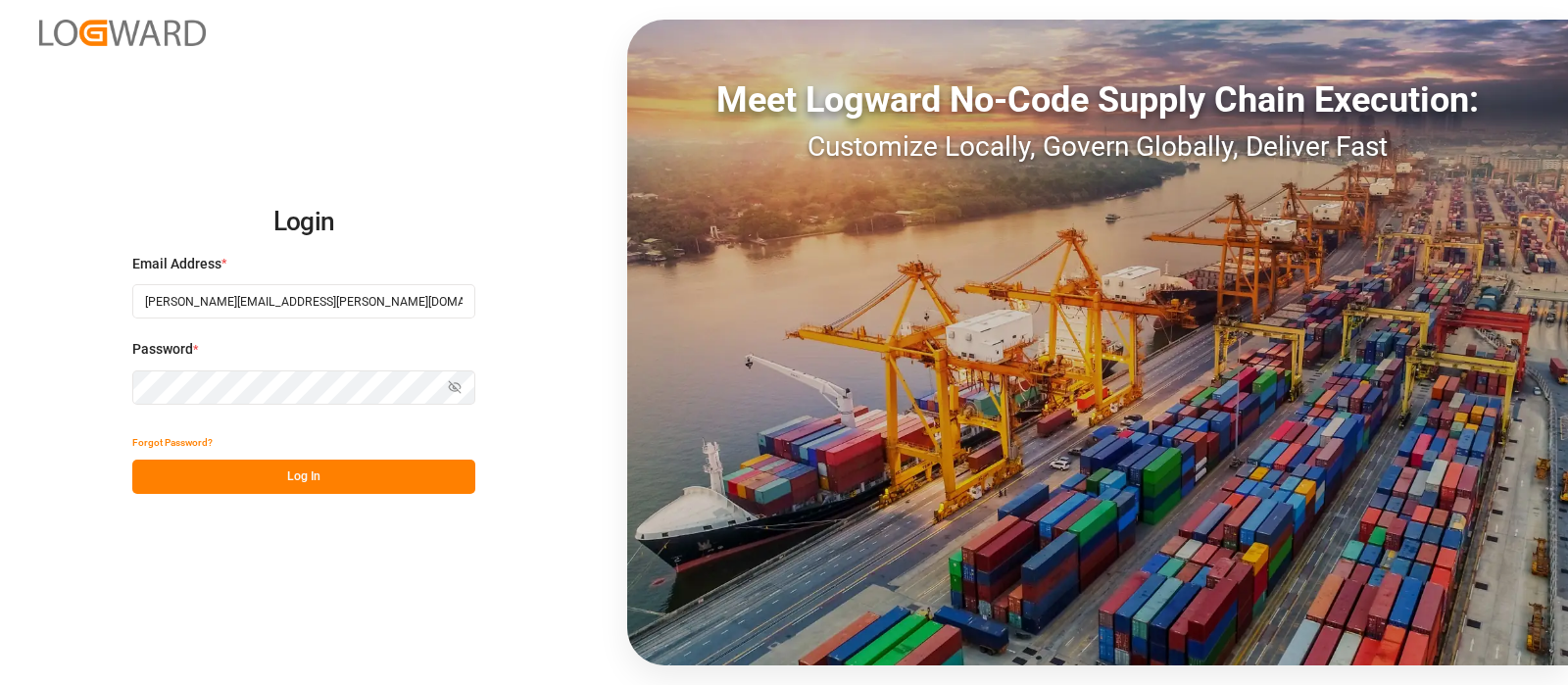 type on "camilo.perez@jamindustries.com" 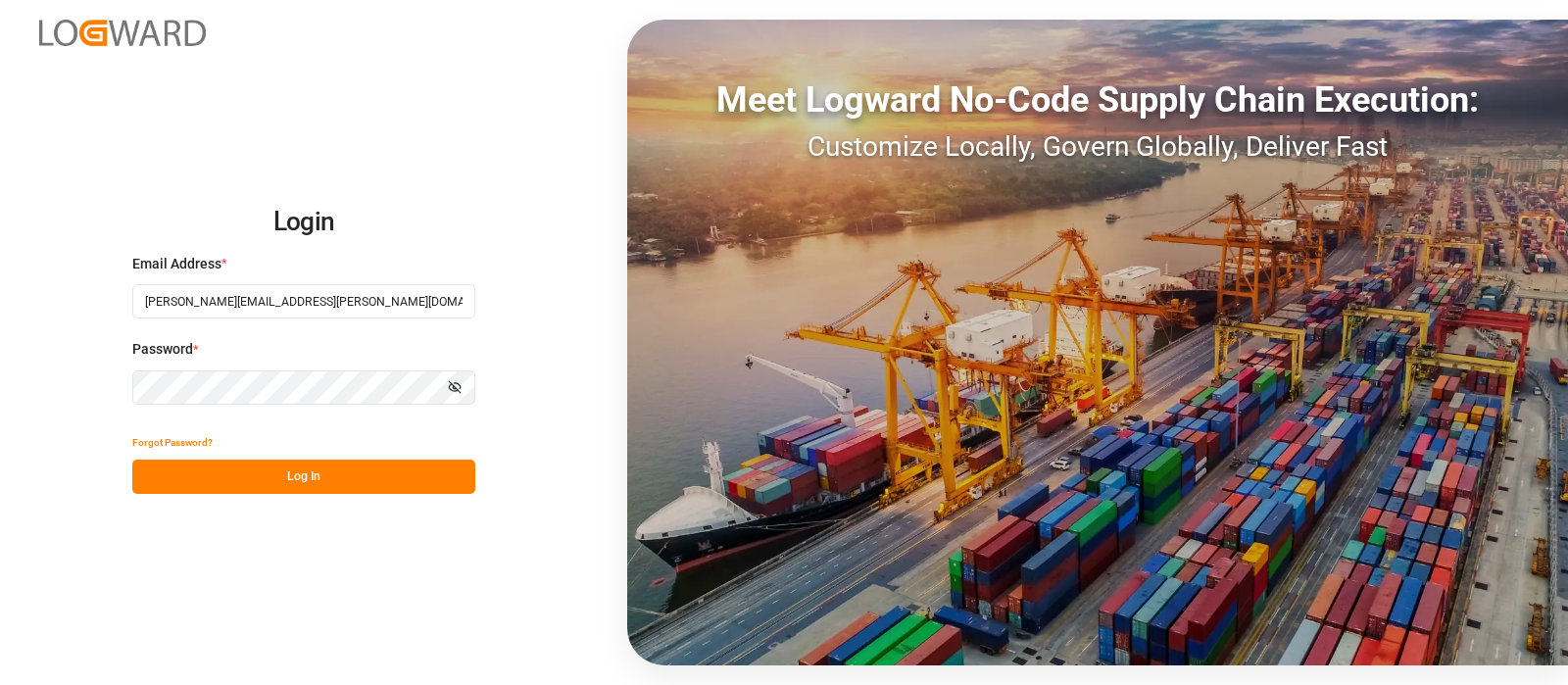 click on "Log In" at bounding box center [304, 476] 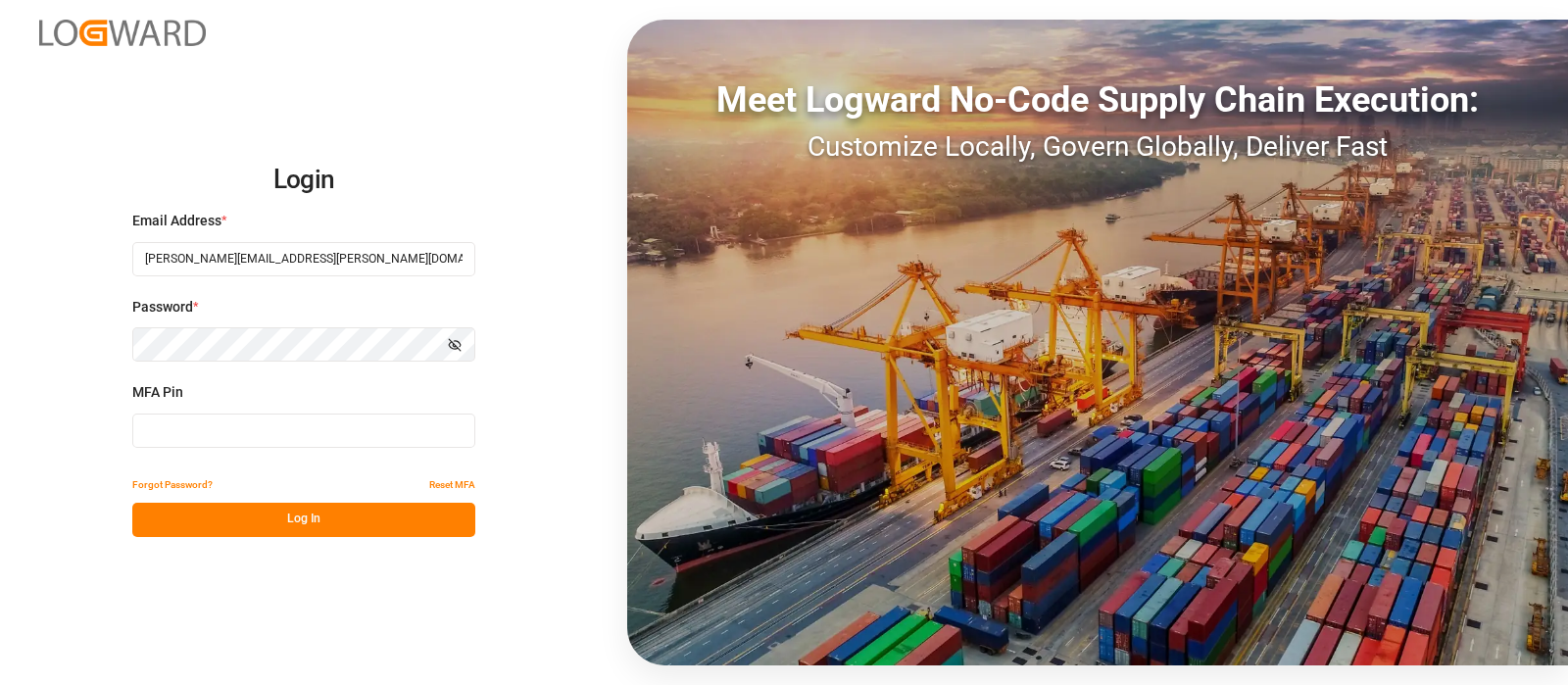 click at bounding box center (304, 430) 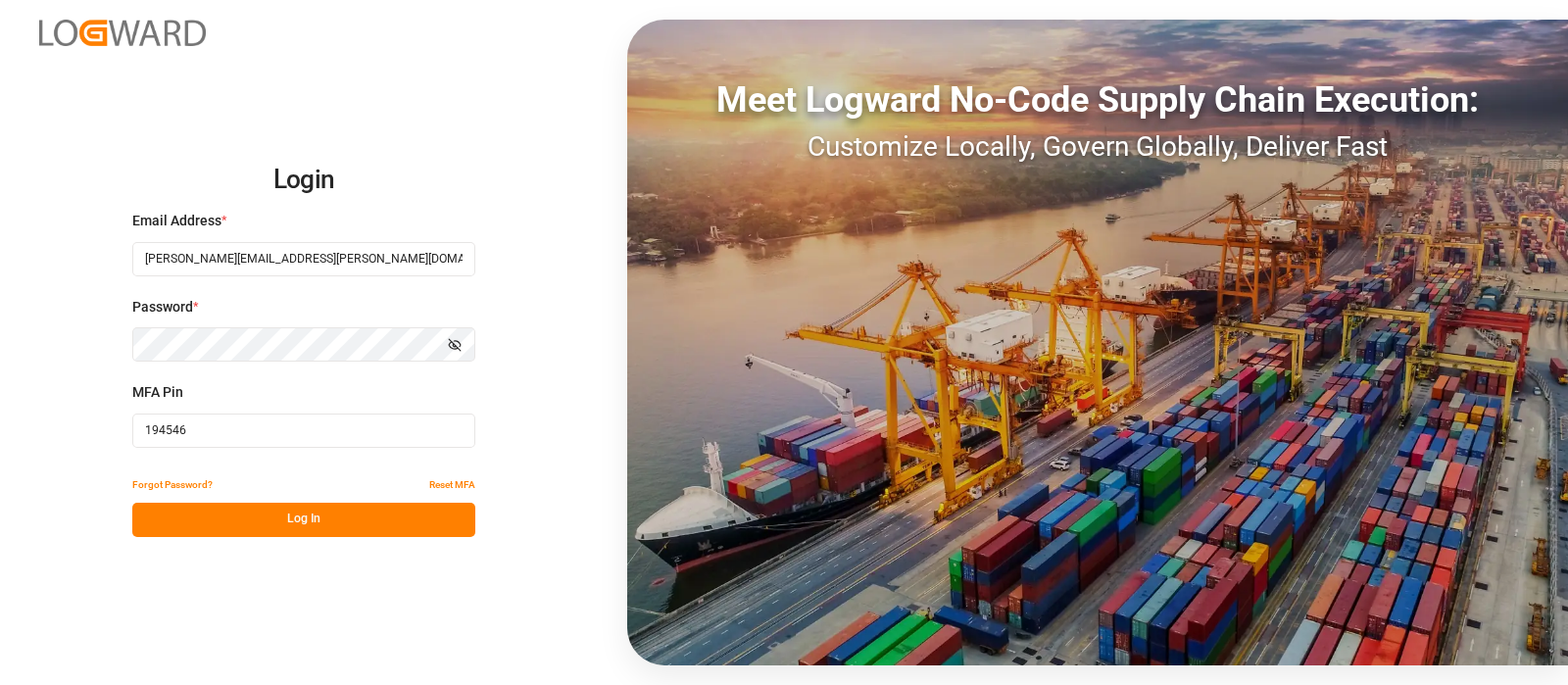 type on "194546" 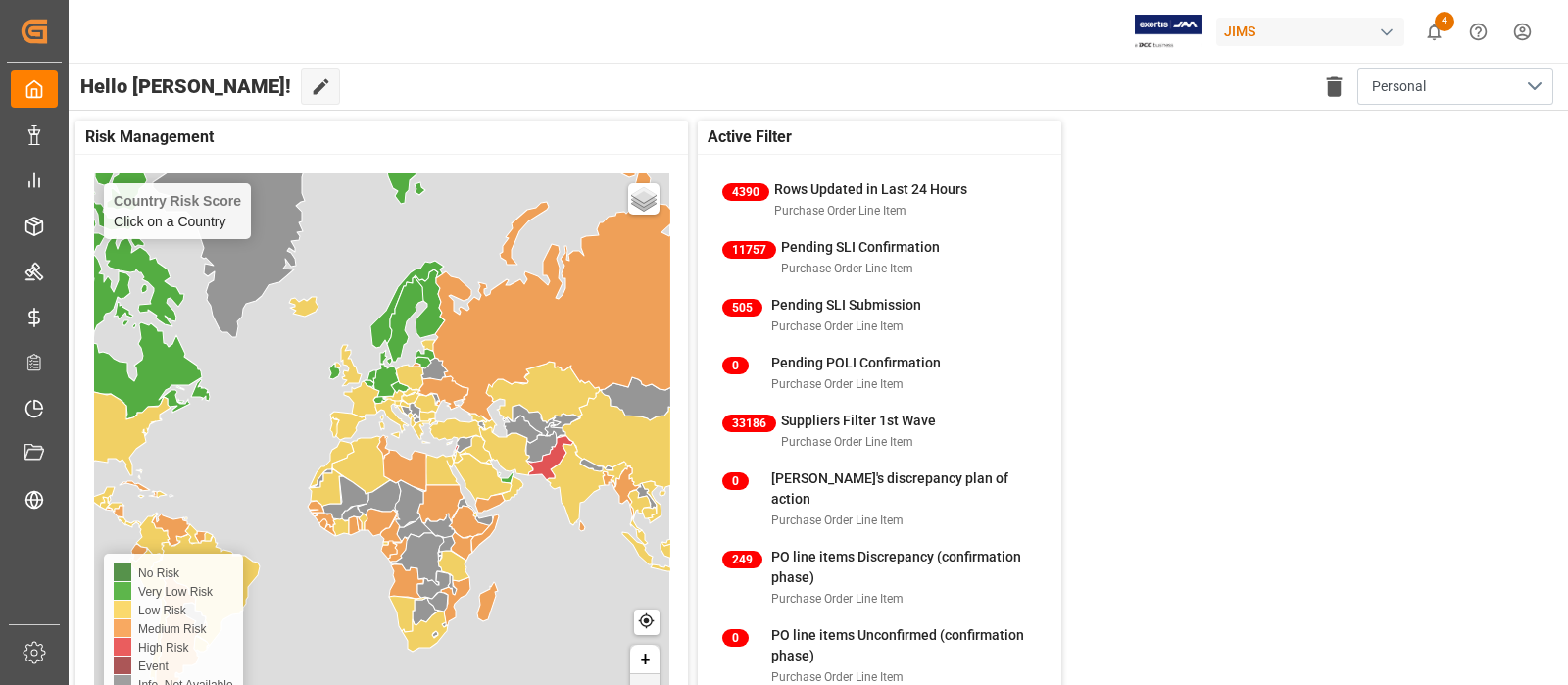 click on "Created by potrace 1.15, written by Peter Selinger 2001-2017 Created by potrace 1.15, written by Peter Selinger 2001-2017 My Cockpit My Cockpit Data Management Data Management My Reports My Reports Order Management Order Management Master Data Master Data Rates Management Rates Management Logward Add-ons Logward Add-ons Timeslot Management V2 Timeslot Management V2 Document Management Document Management Risk Management Risk Management Sidebar Settings Back to main menu JIMS 4 Notifications Only show unread All Watching Mark all categories read Downloads Mark all as read Purchase Order Line Item 2 minutes ago 1 number of rows downloaded Vendor Master 27 days ago 8073 number of rows downloaded Vendor Master 29 days ago 8073 number of rows downloaded Hello Camilo! Edit Cockpit Delete template Personal Report - Control Tower Active Filter 4390 Rows Updated in Last 24 Hours Purchase Order Line Item 11757 Pending SLI Confirmation Purchase Order Line Item 505 Pending SLI Submission Purchase Order Line Item 0 33186" at bounding box center [784, 342] 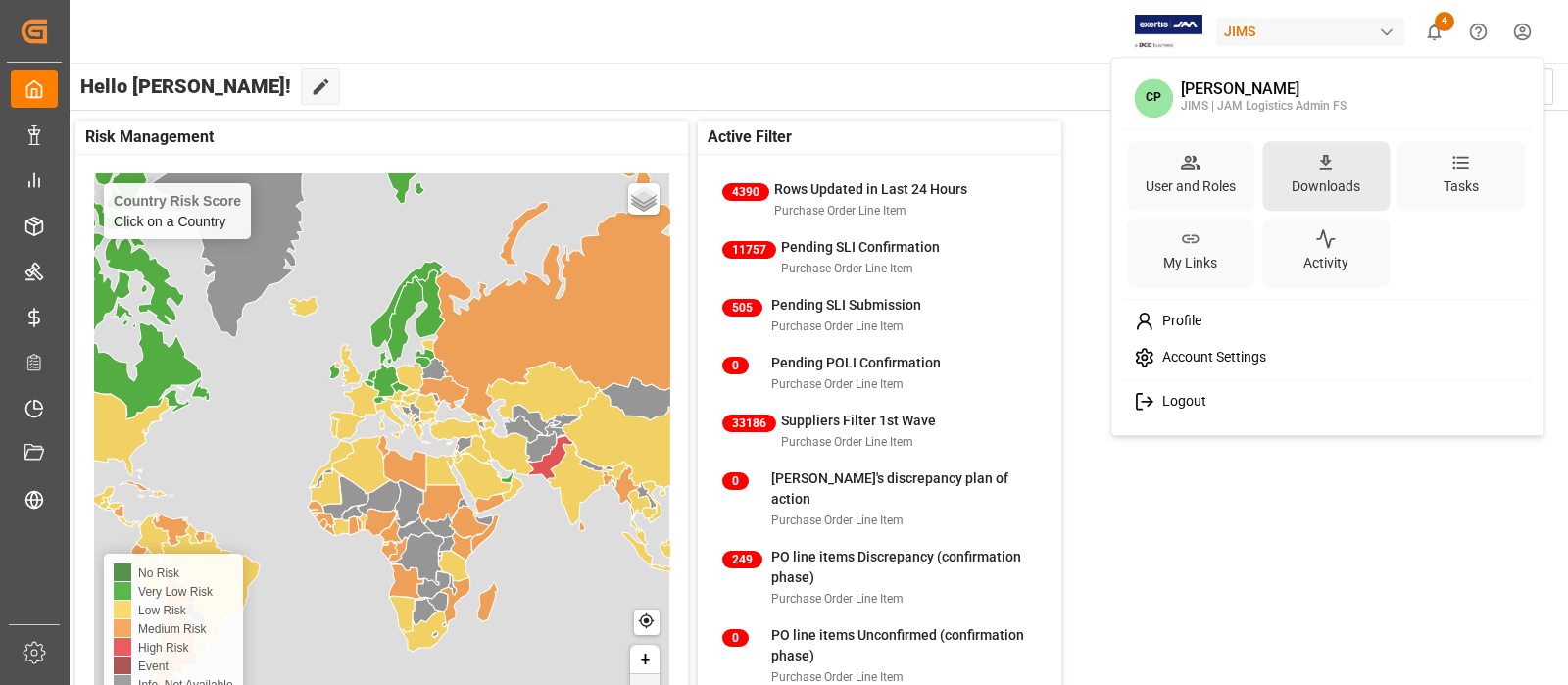 click on "Downloads" at bounding box center (1326, 186) 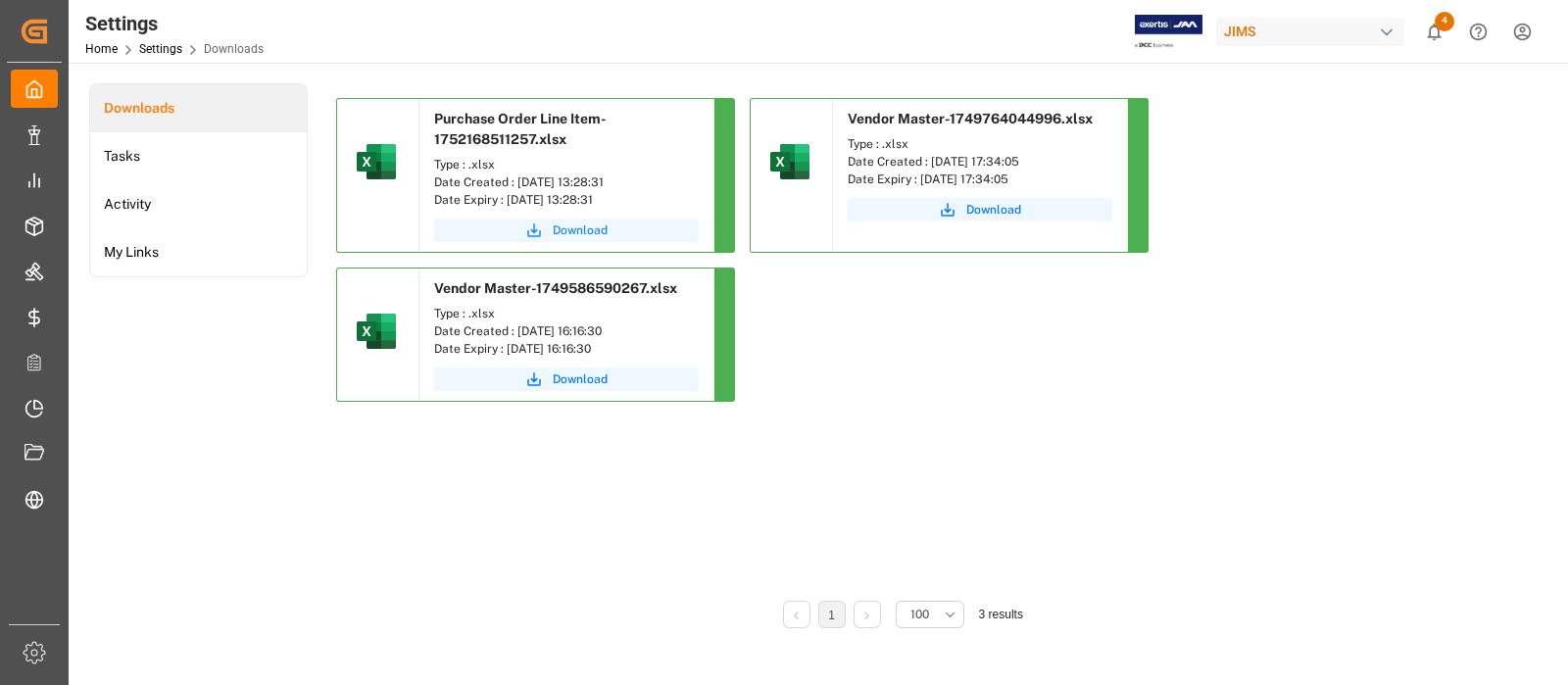click on "Download" at bounding box center (580, 230) 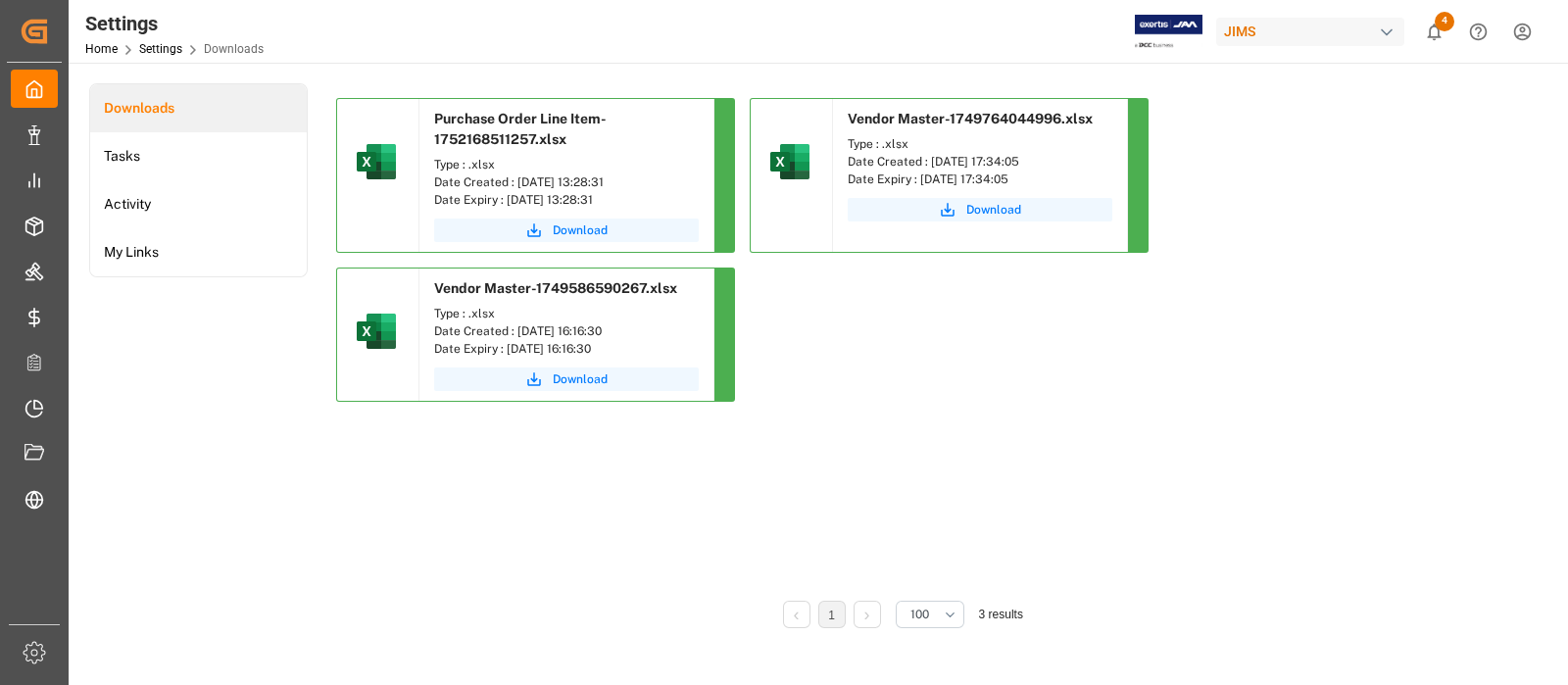 type 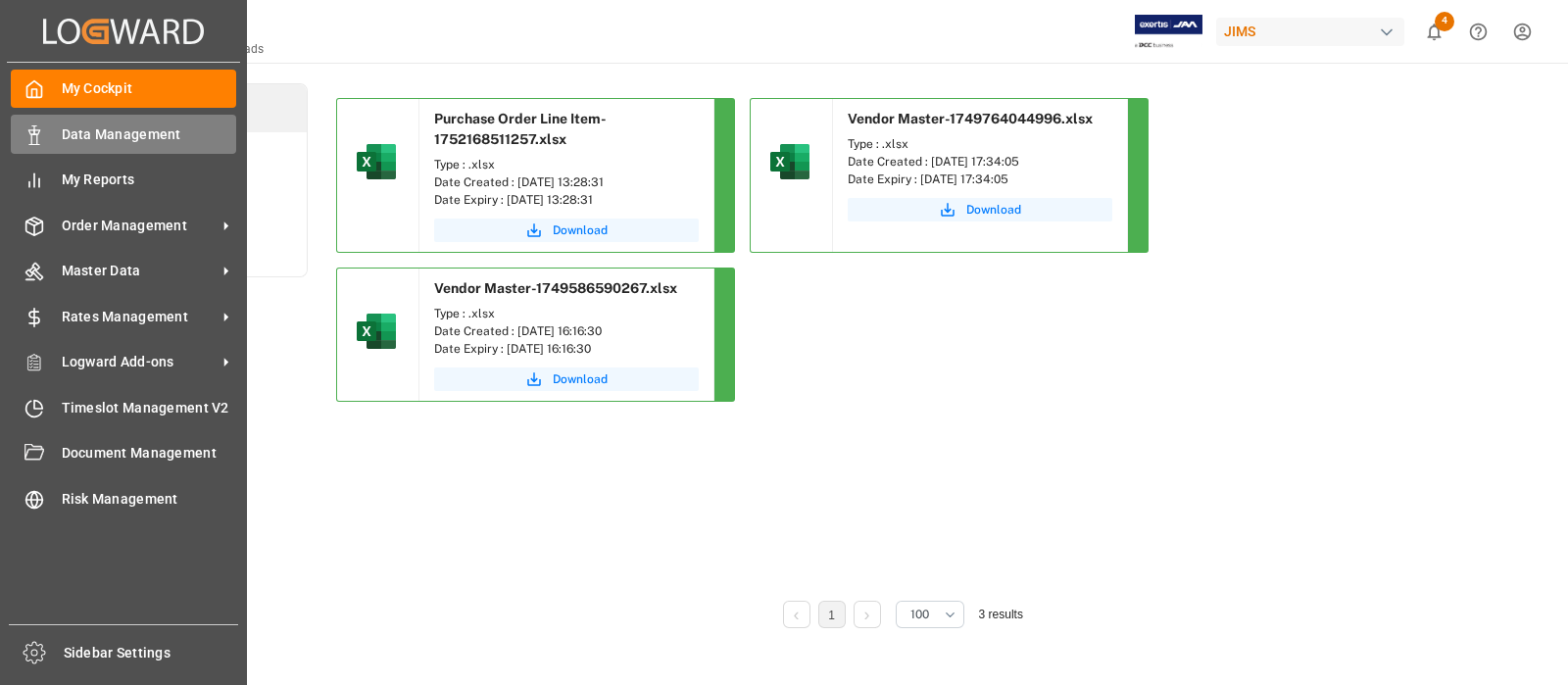 click on "Data Management Data Management" at bounding box center (123, 133) 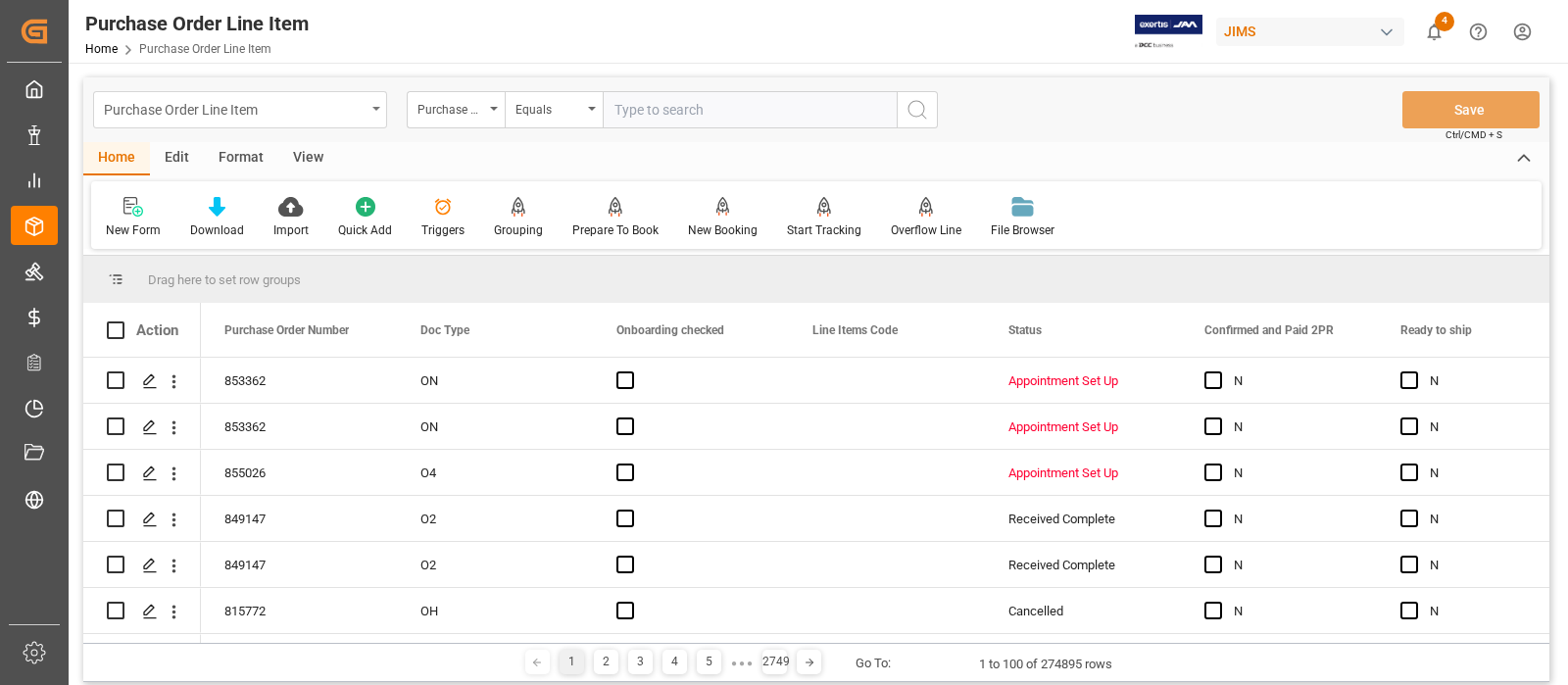 click on "Purchase Order Line Item" at bounding box center (240, 110) 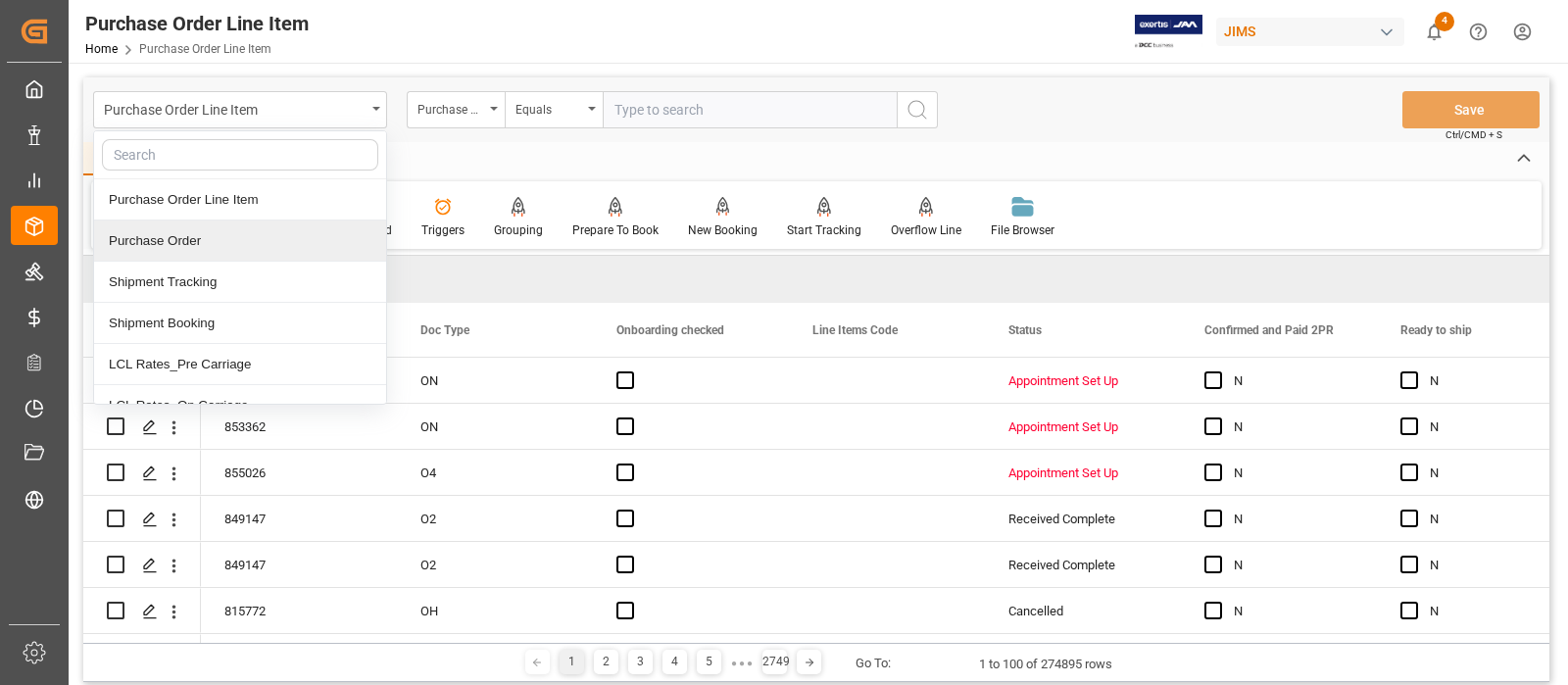 click on "Purchase Order" at bounding box center (240, 241) 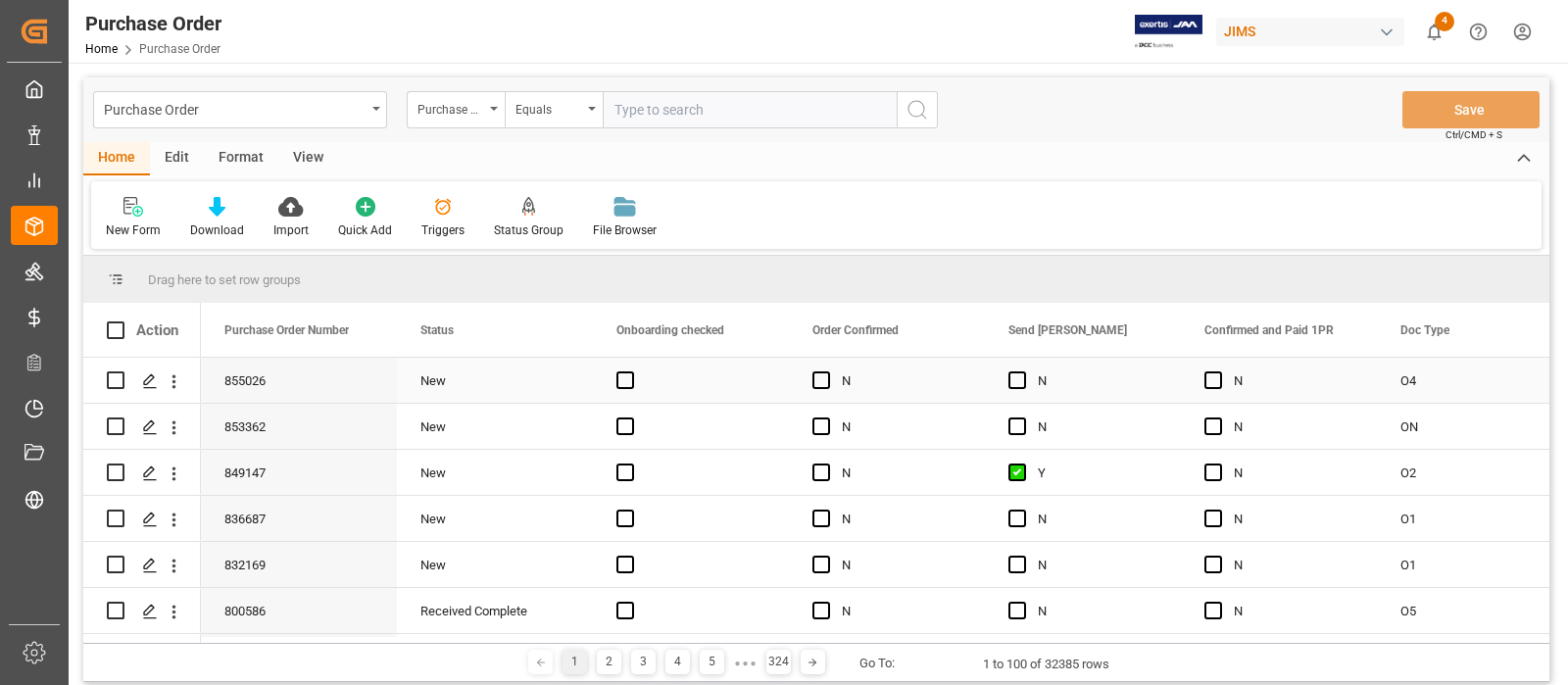 click on "855026" at bounding box center (299, 380) 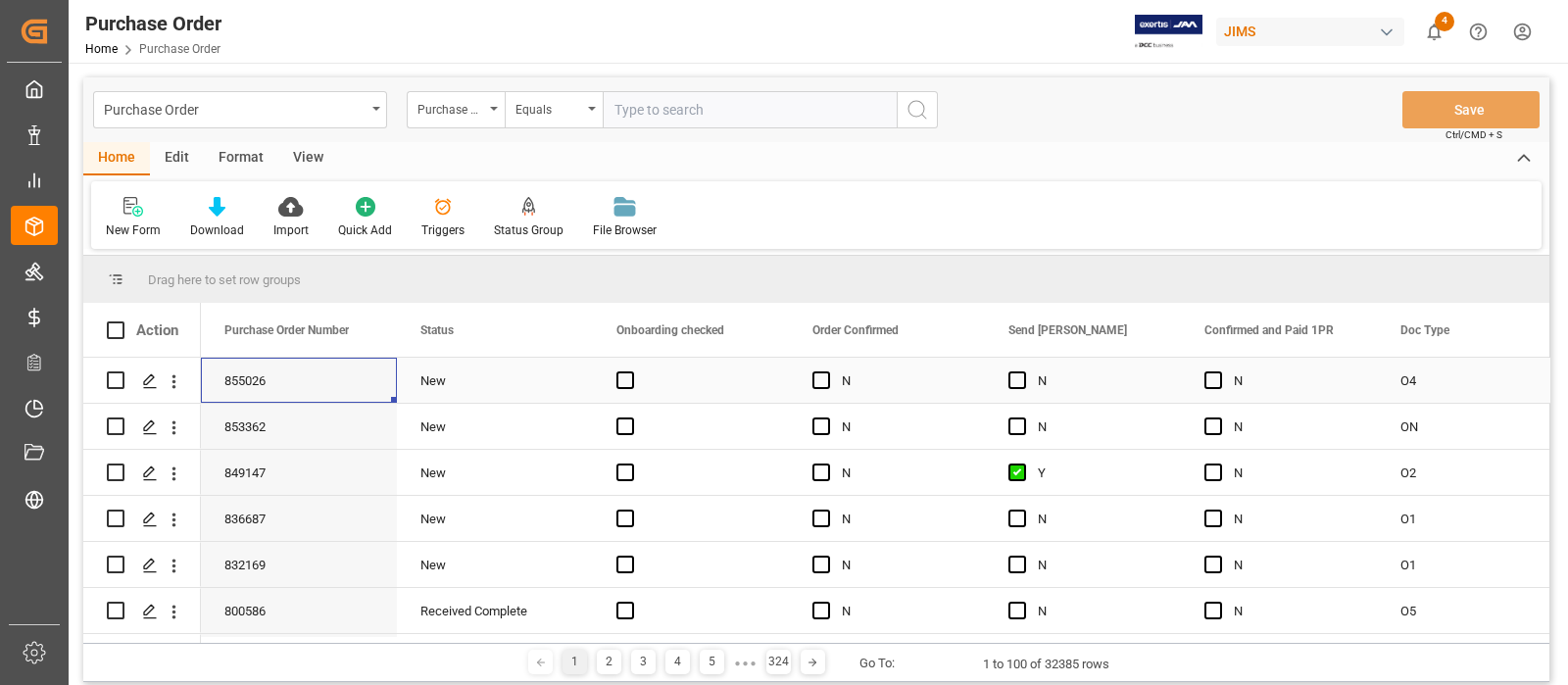 click on "855026" at bounding box center [299, 380] 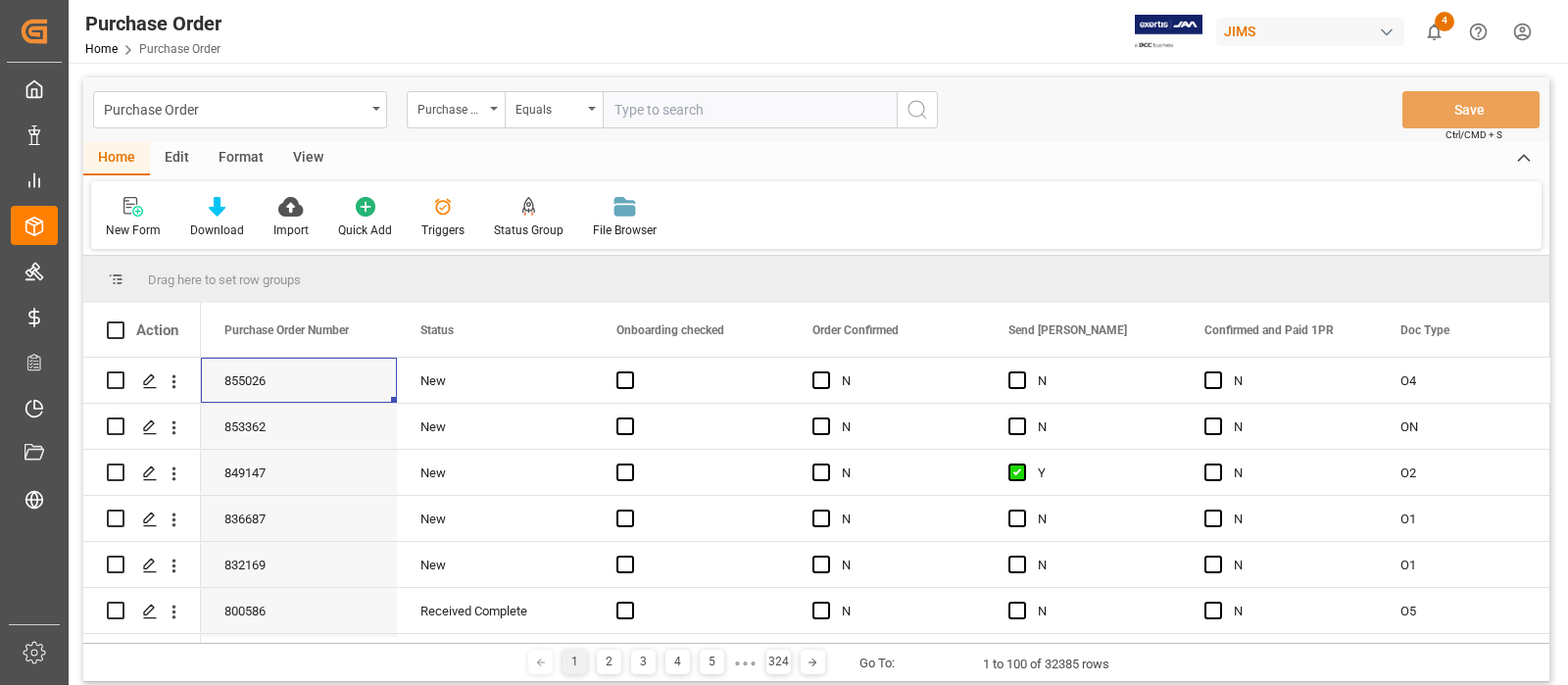 click at bounding box center [750, 110] 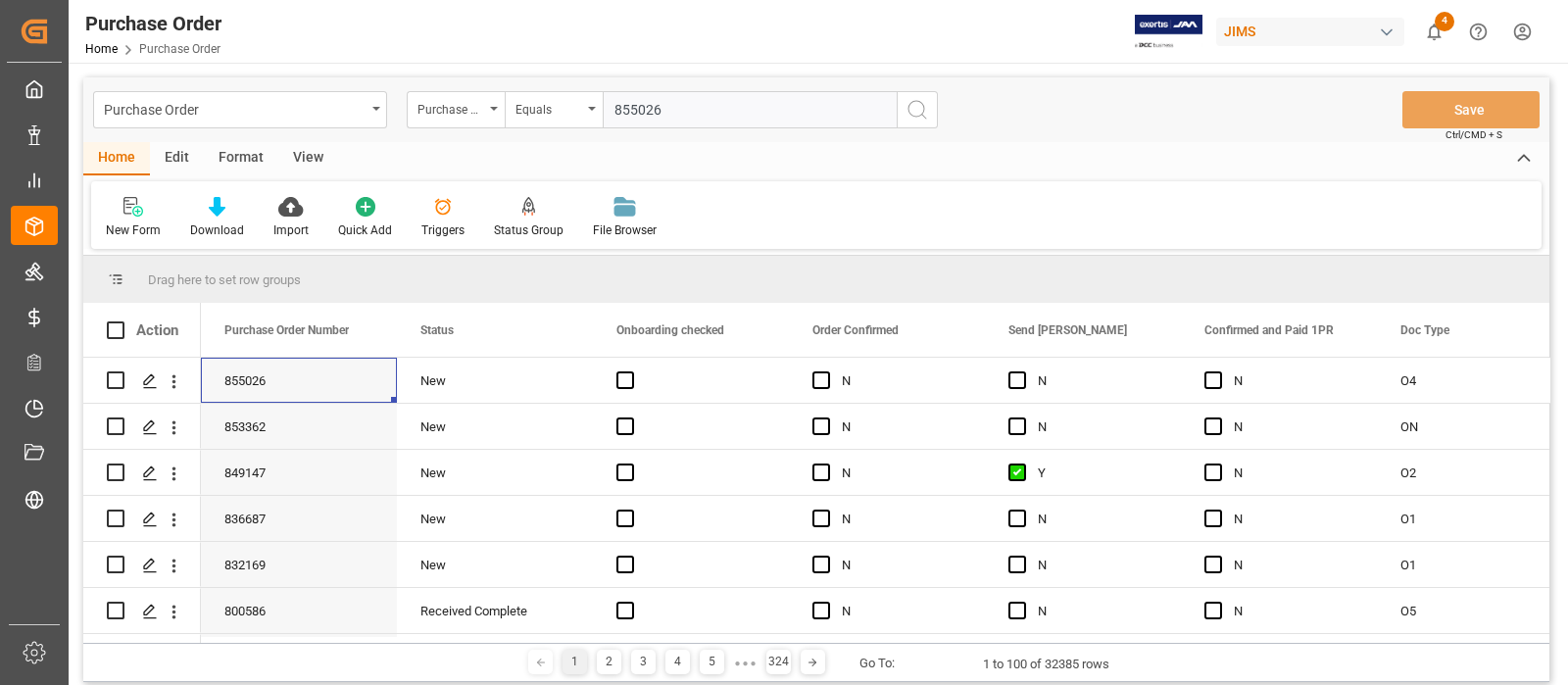 type on "855026" 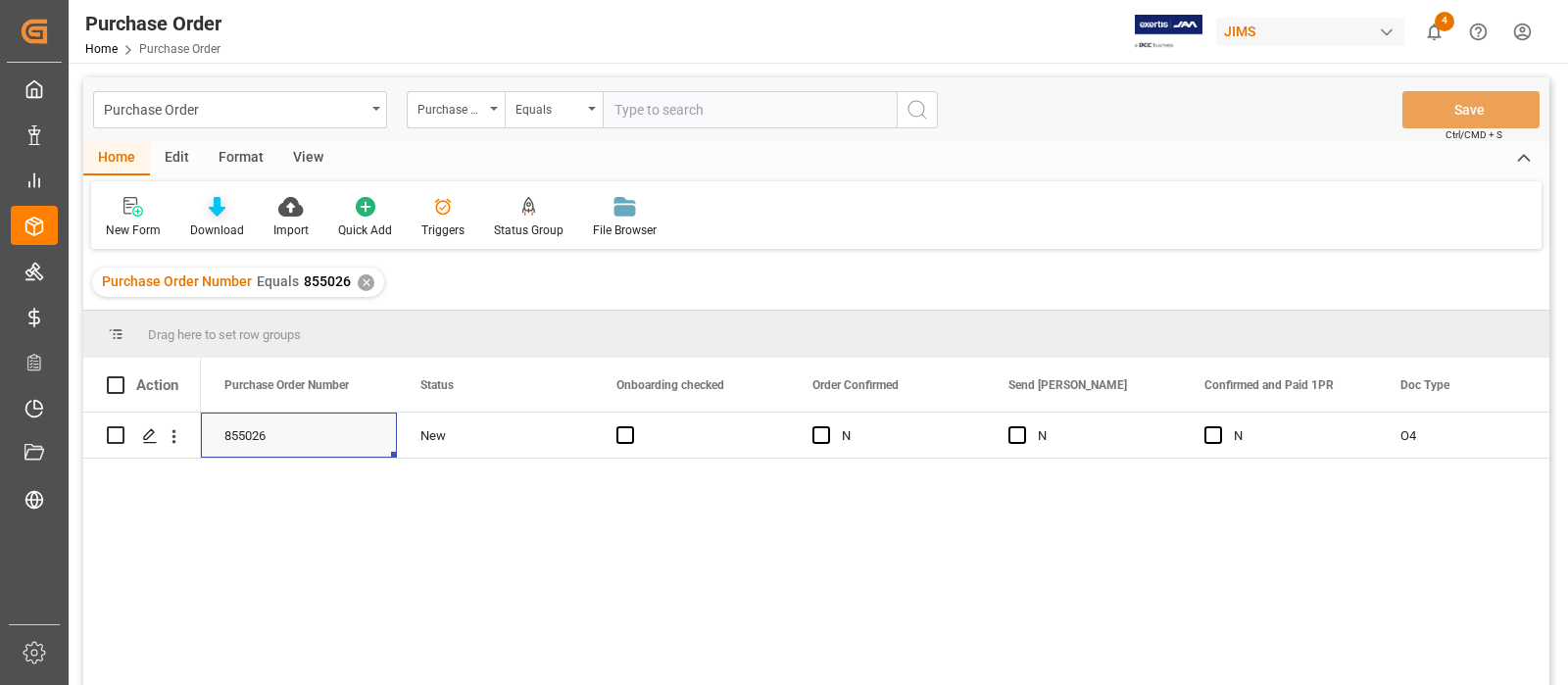 click on "Download" at bounding box center [217, 230] 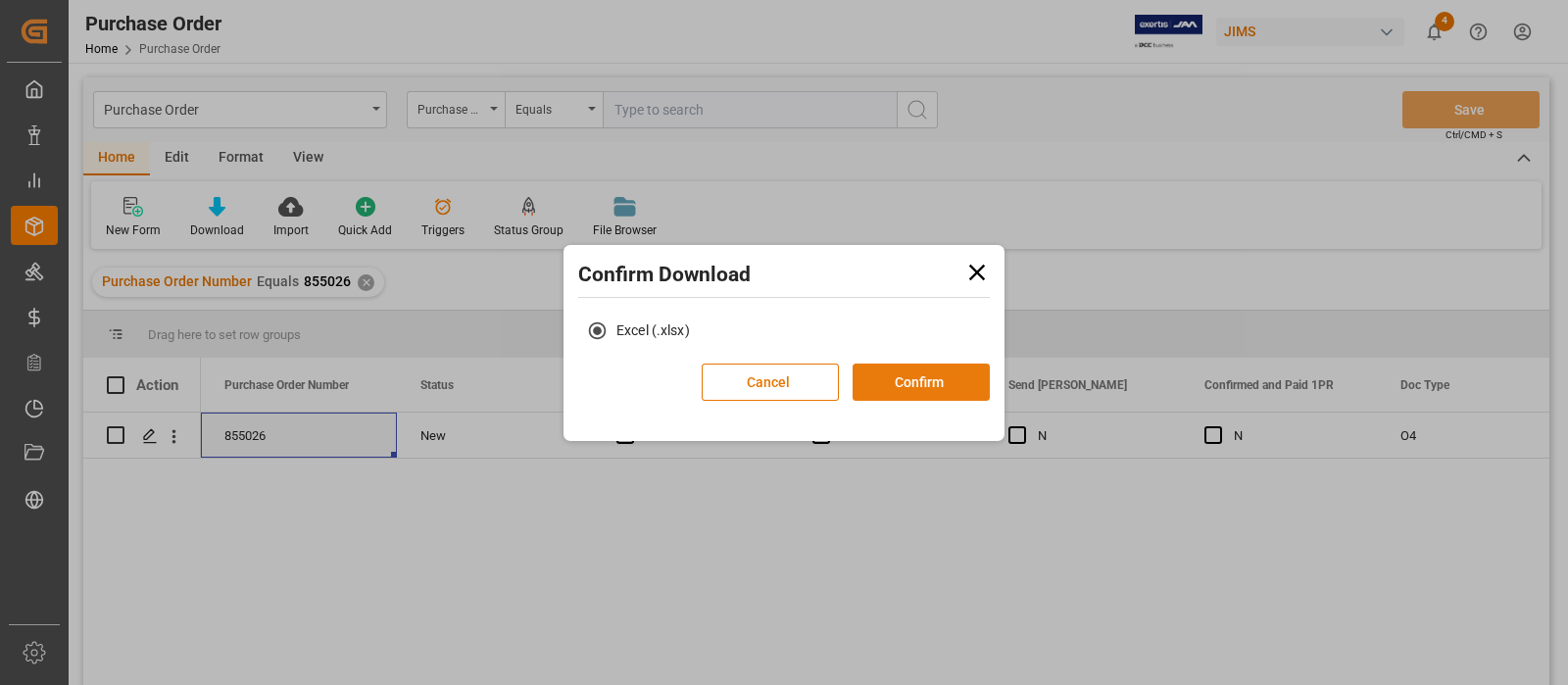 click on "Confirm" at bounding box center [921, 382] 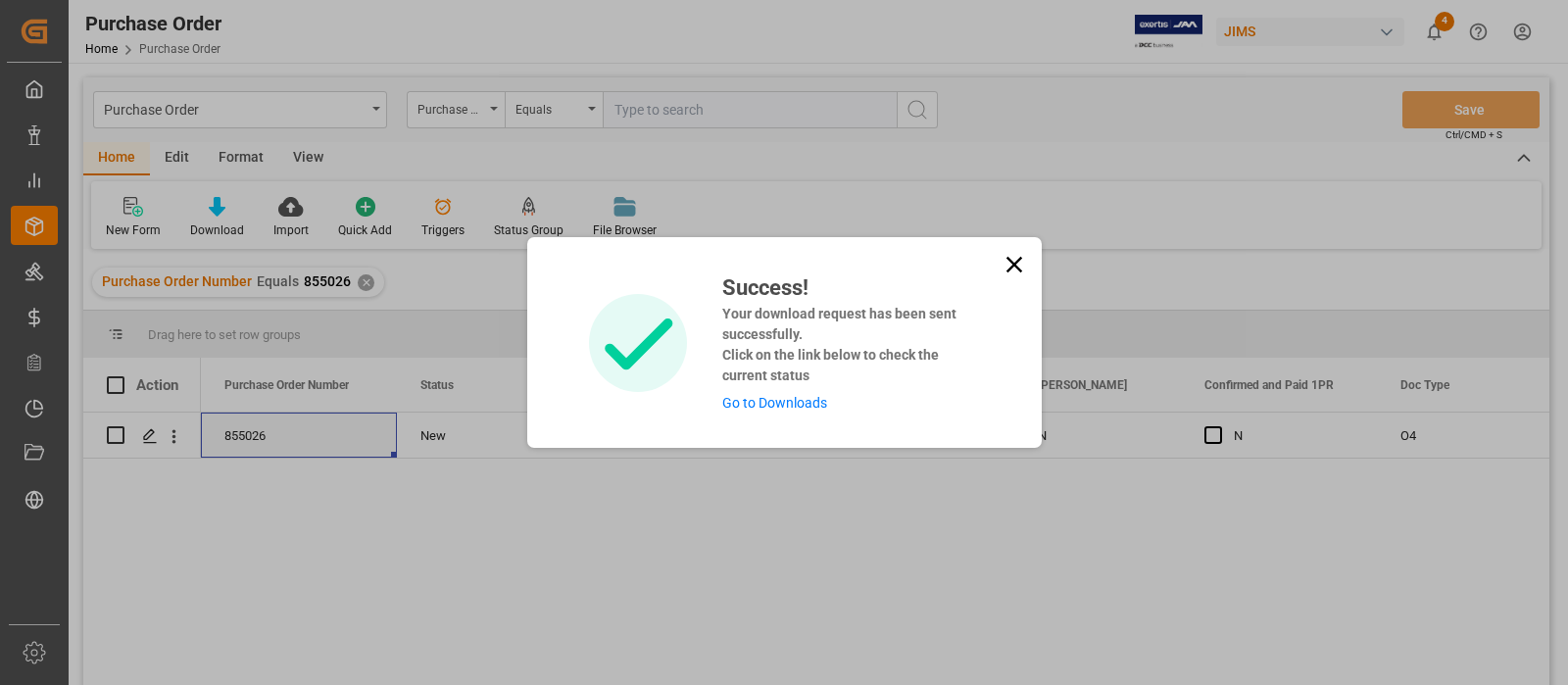 click on "Go to Downloads" at bounding box center (774, 403) 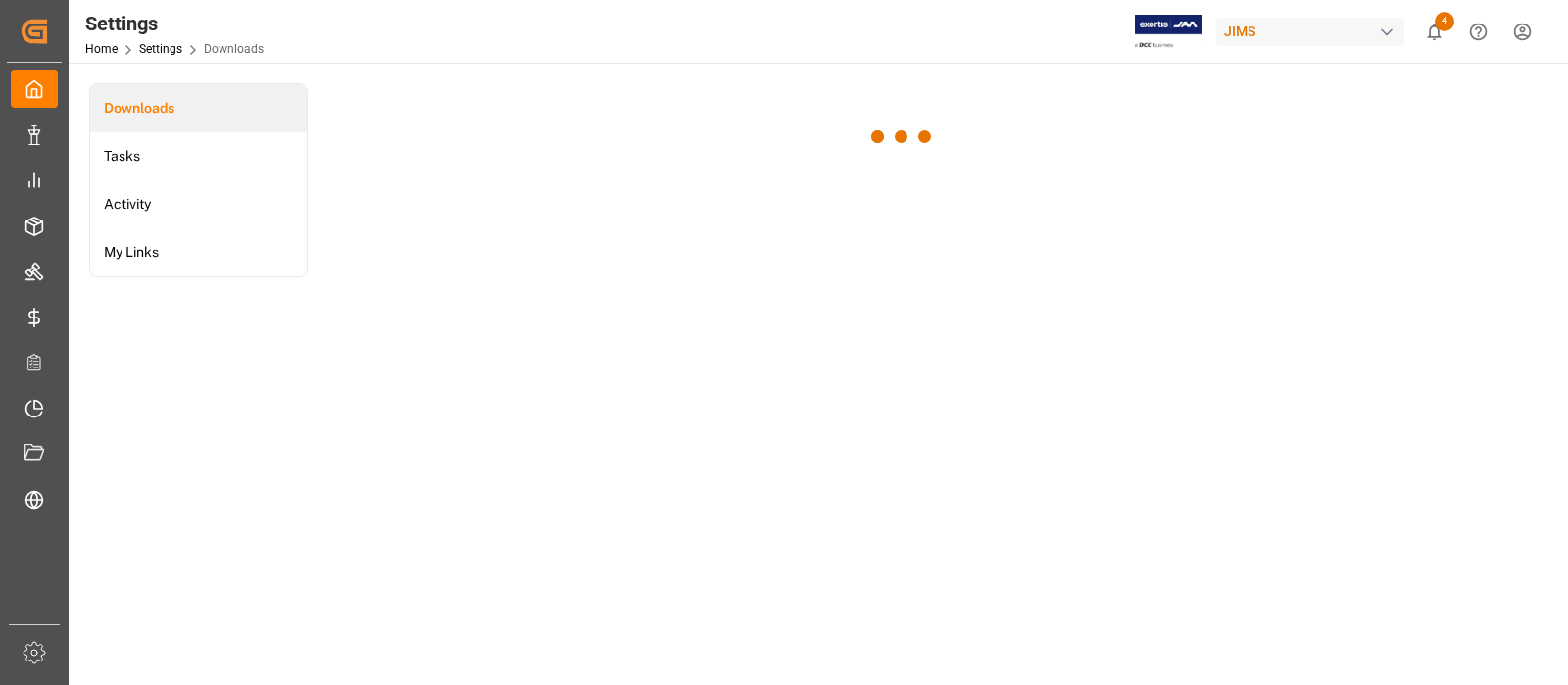 scroll, scrollTop: 0, scrollLeft: 0, axis: both 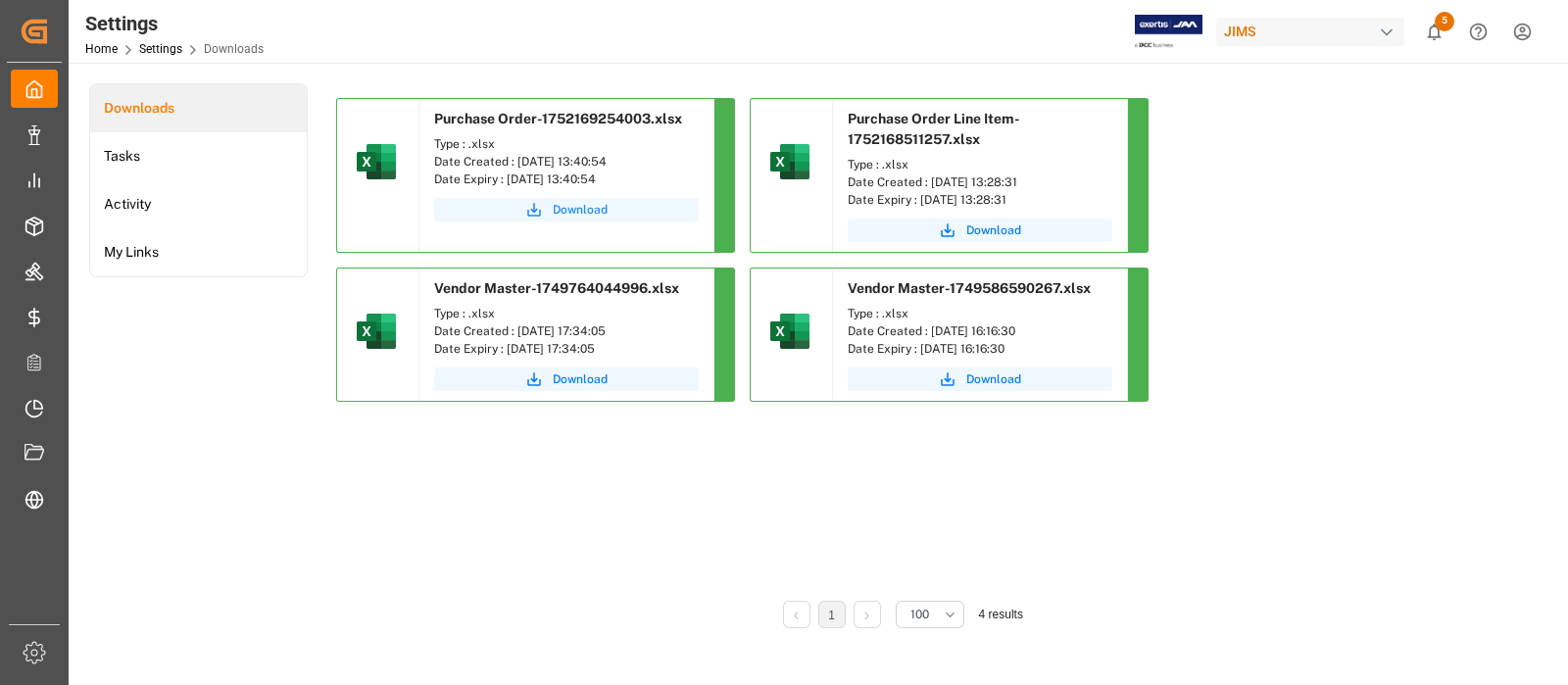 click on "Download" at bounding box center [580, 210] 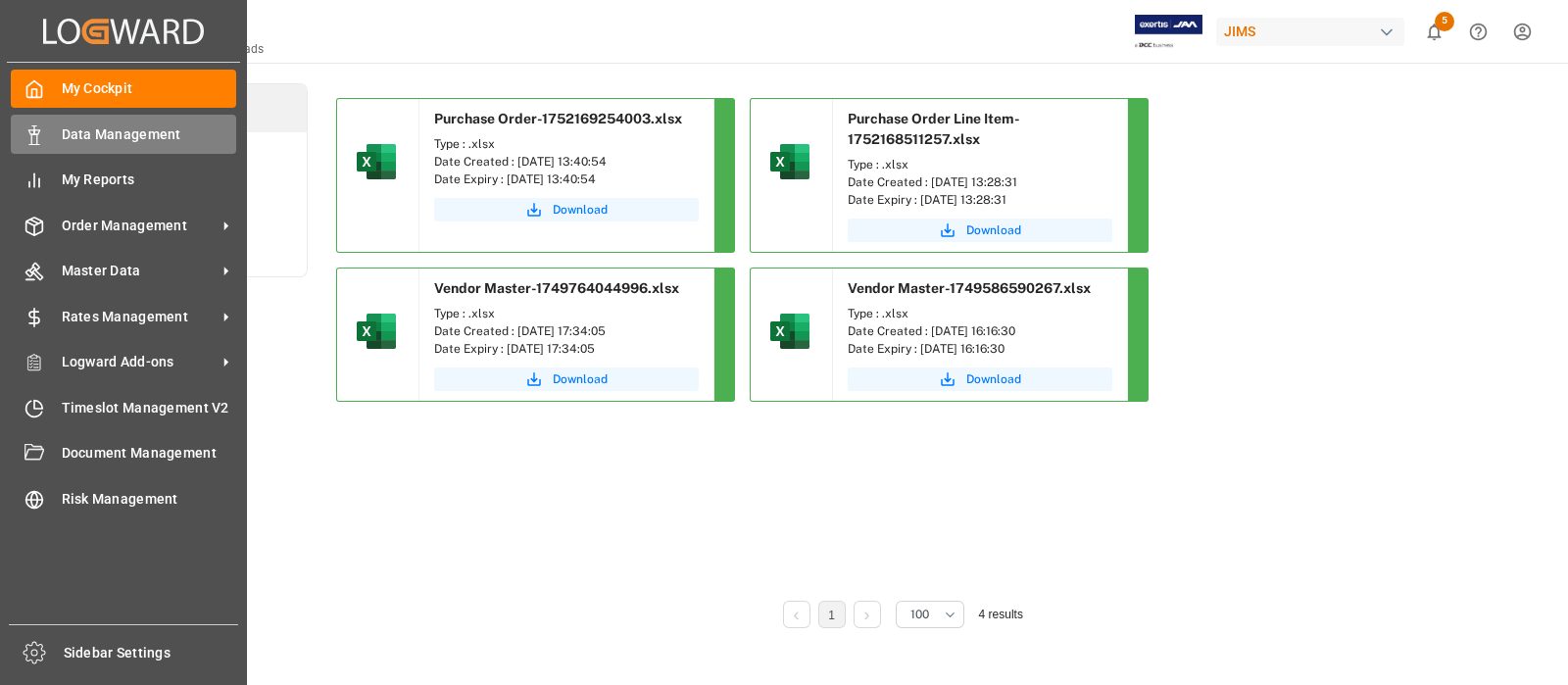 click 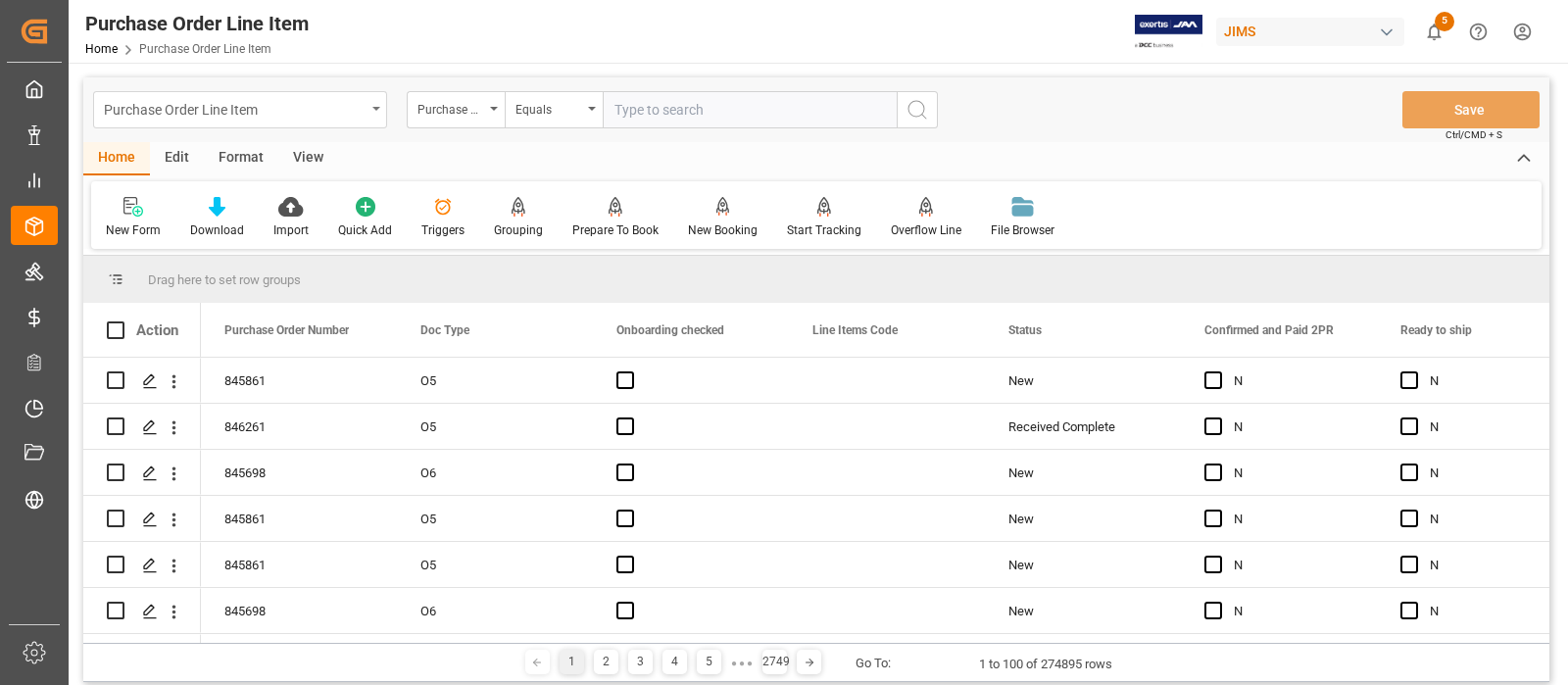 click on "Purchase Order Line Item" at bounding box center [240, 110] 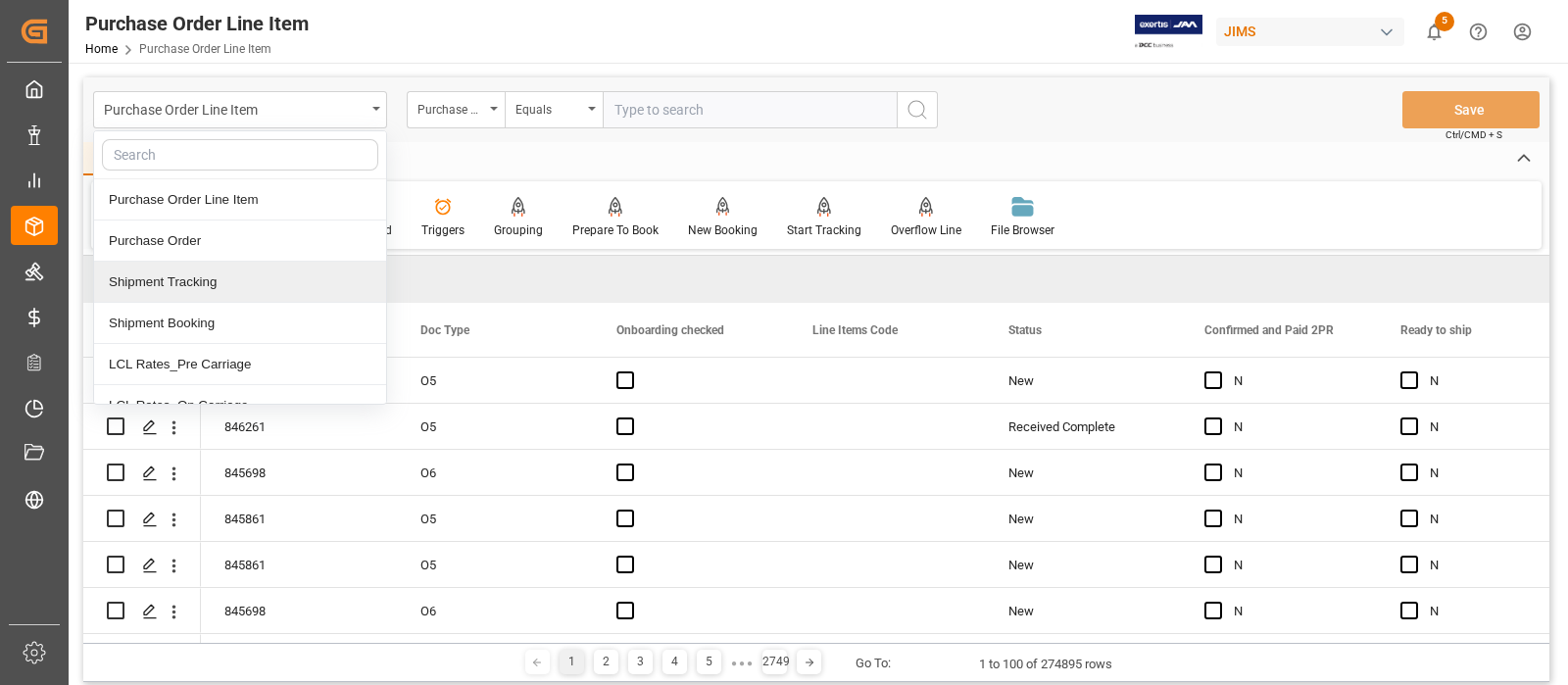 click on "Shipment Tracking" at bounding box center (240, 282) 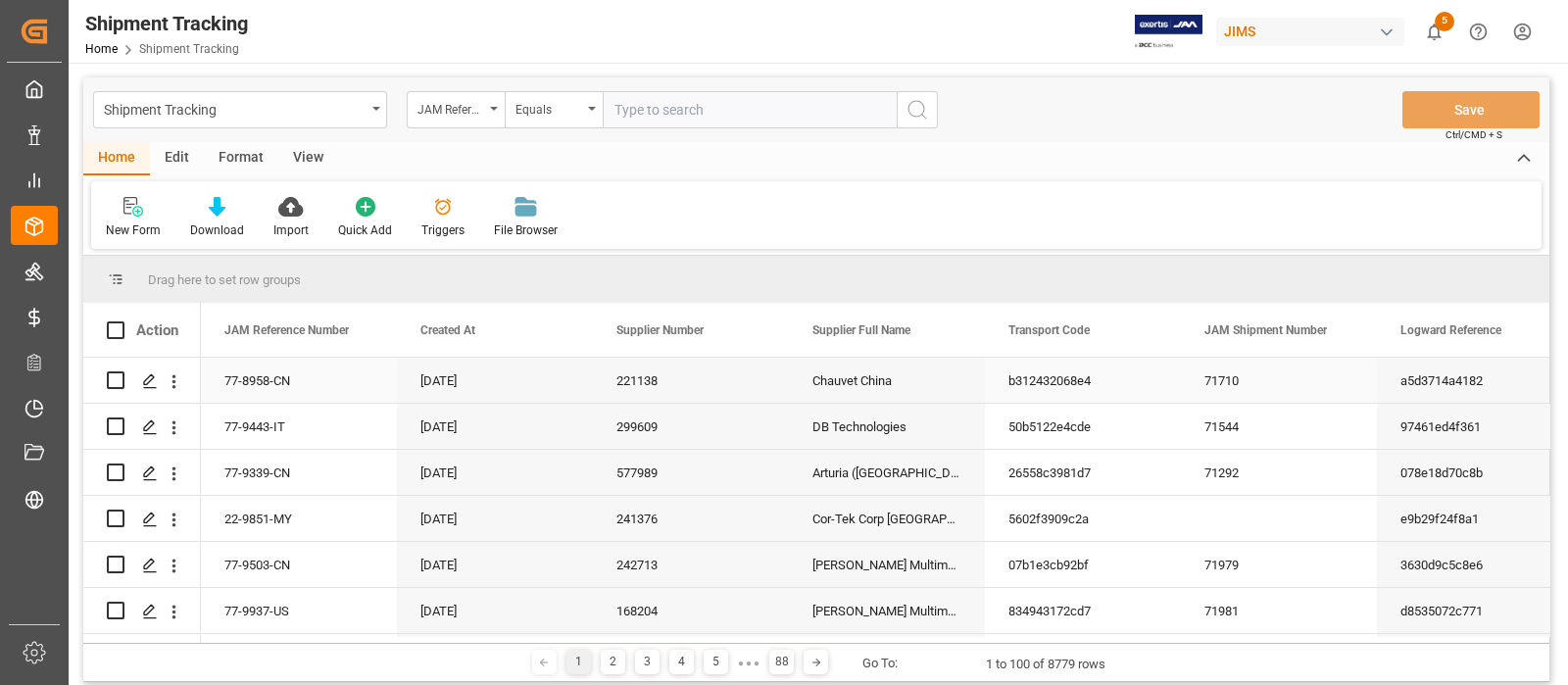 click on "77-8958-CN" at bounding box center [299, 380] 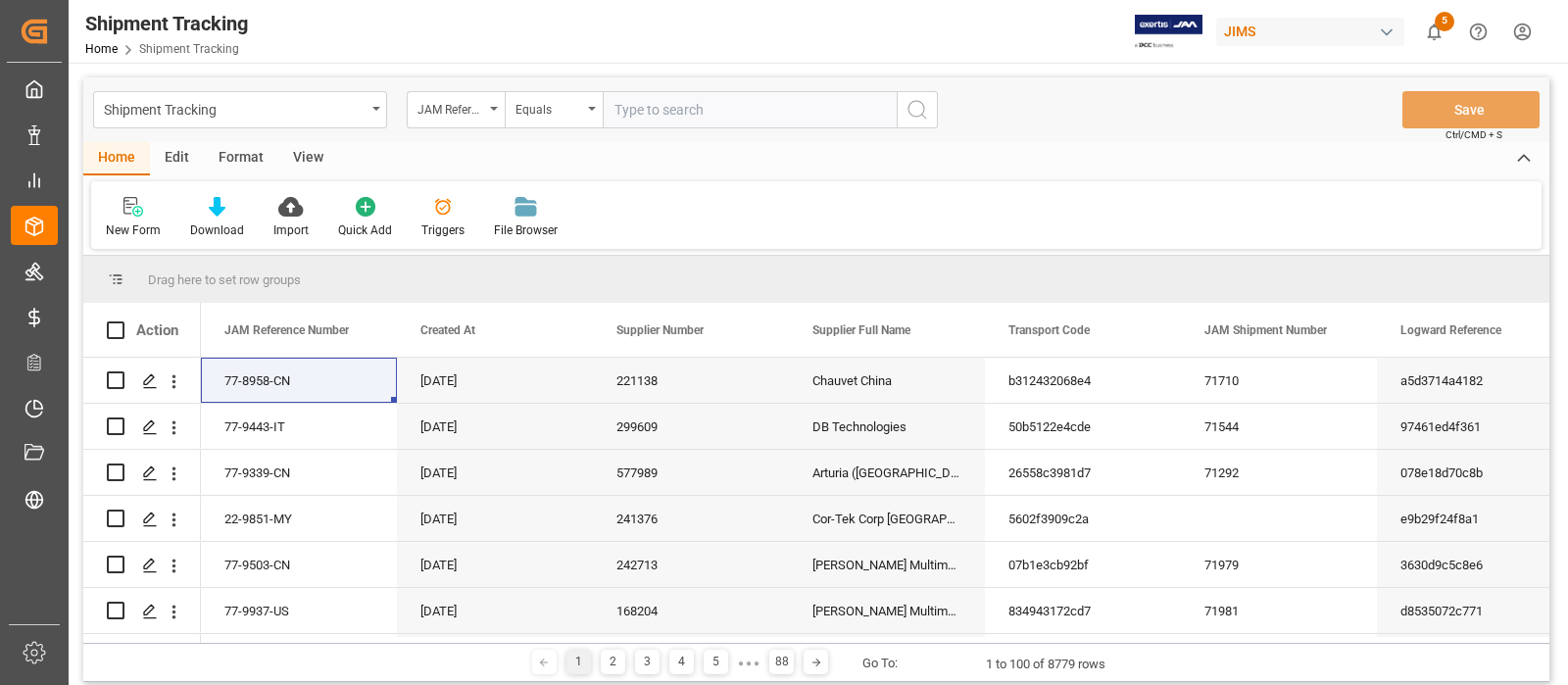 click at bounding box center [750, 110] 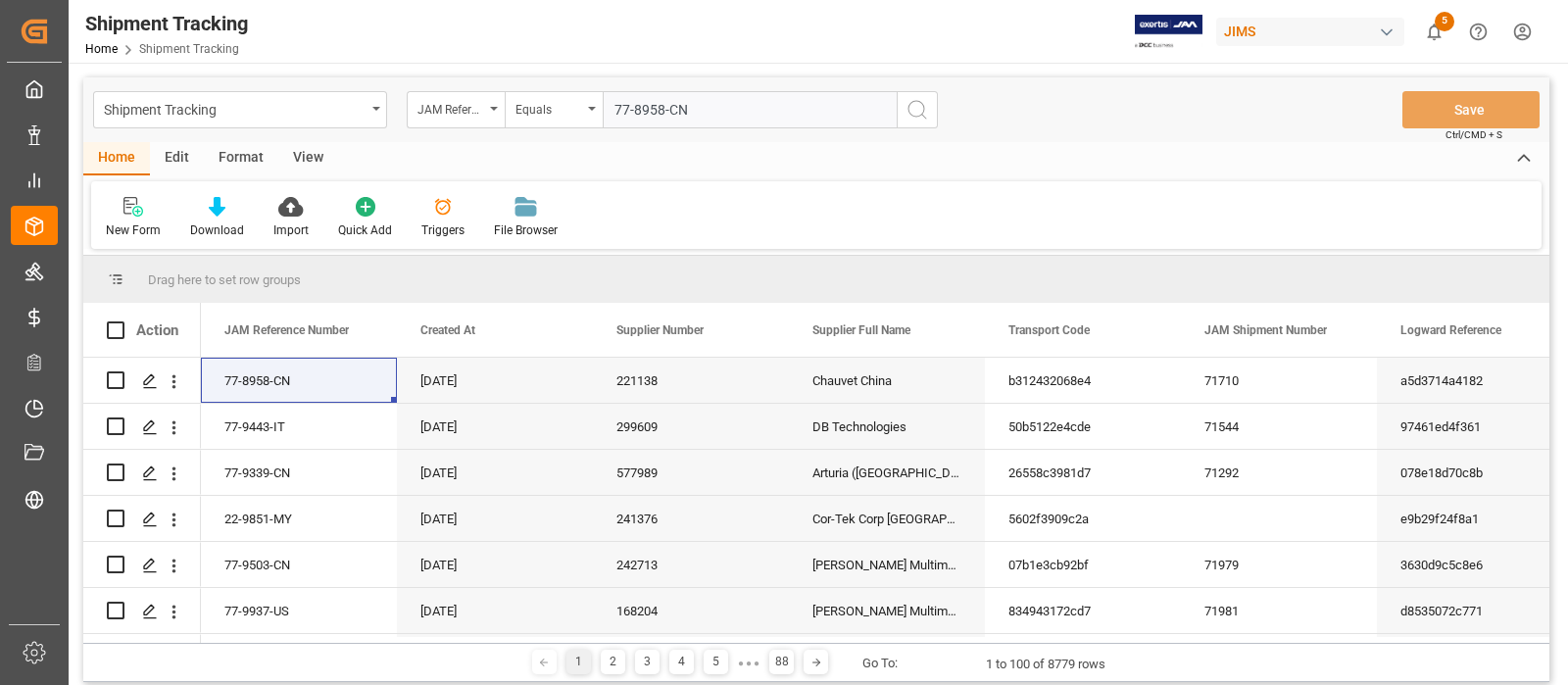 type 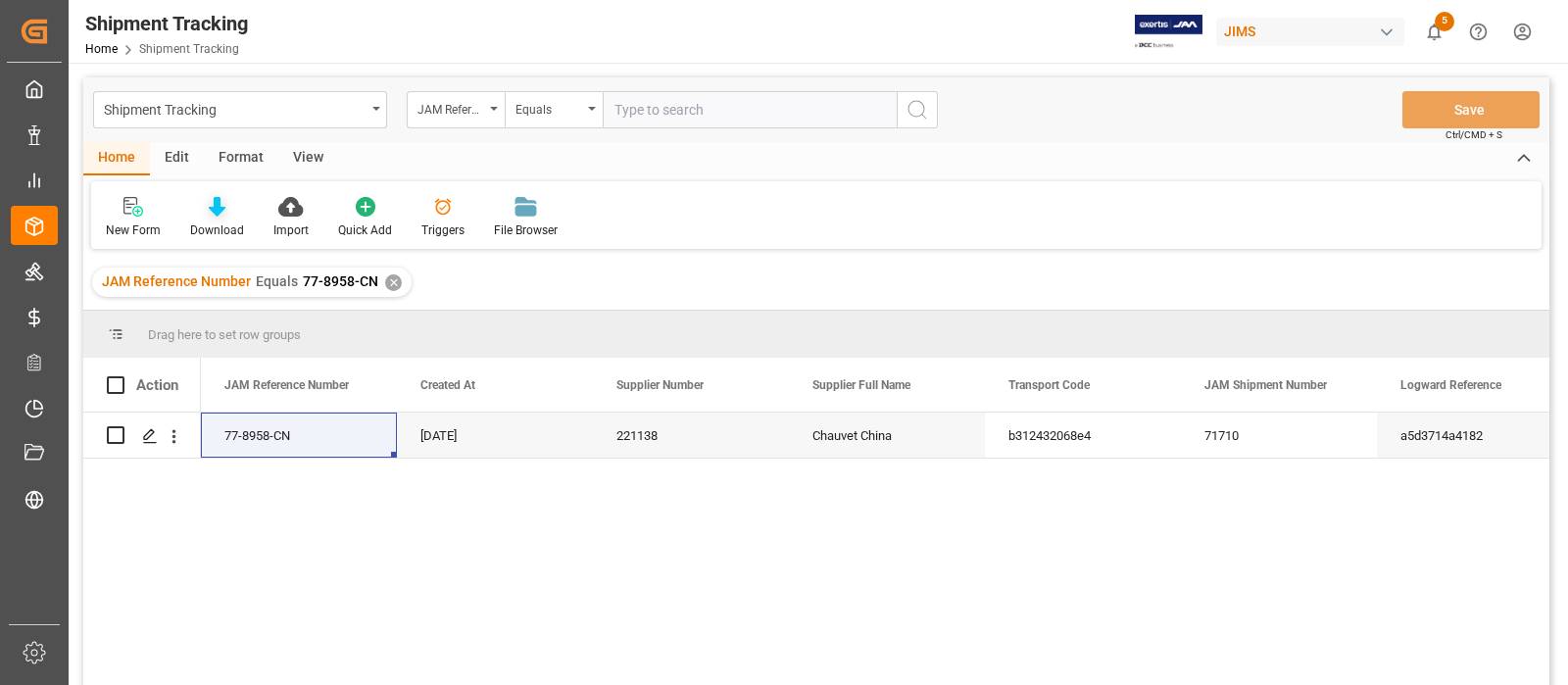 click 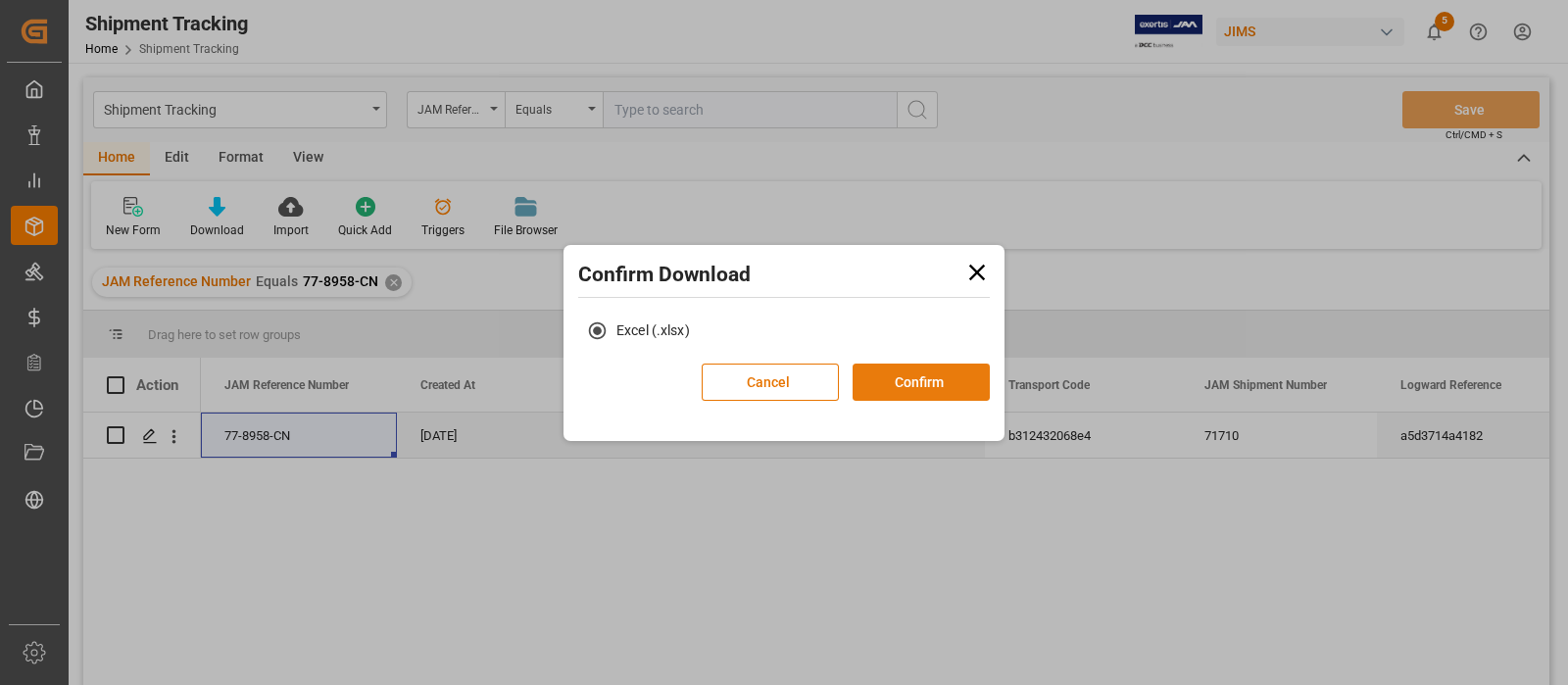 click on "Confirm" at bounding box center (921, 382) 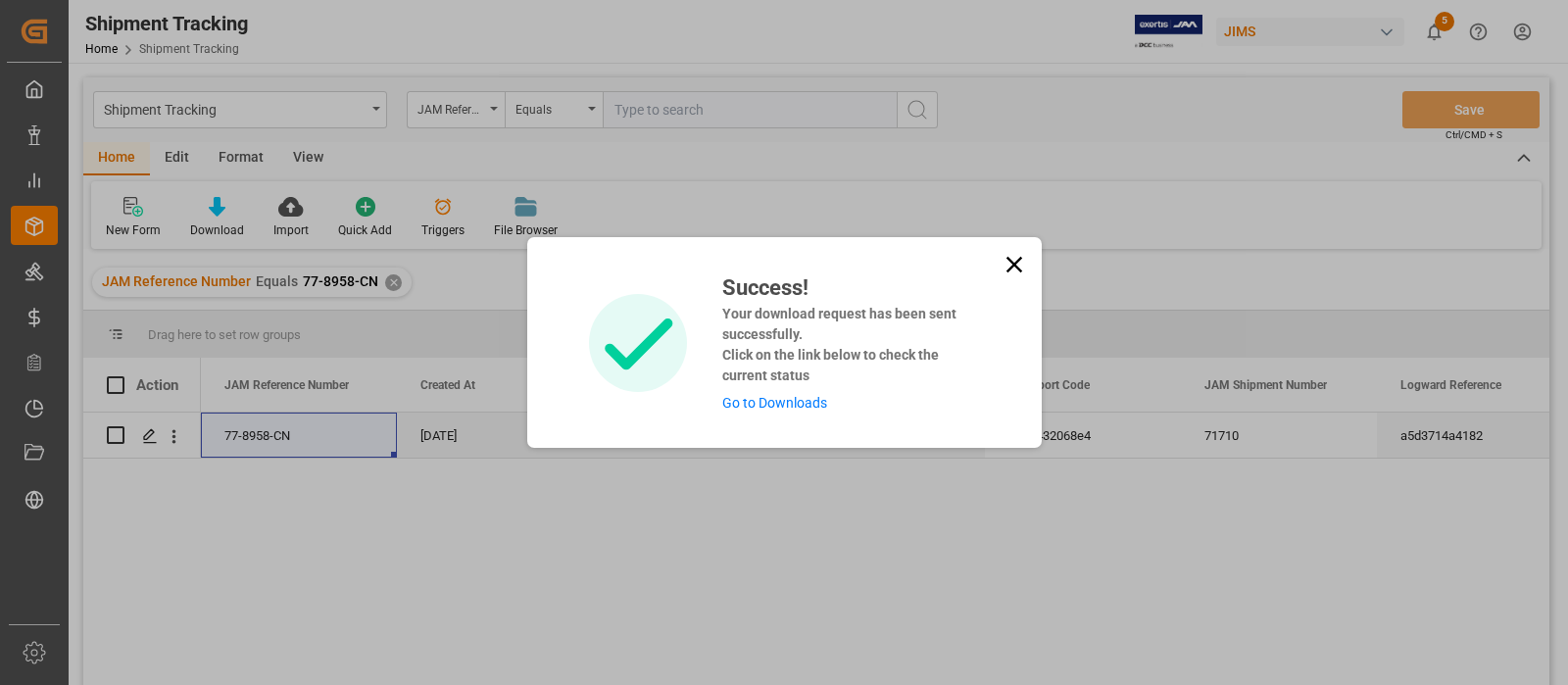 click on "Go to Downloads" at bounding box center (774, 403) 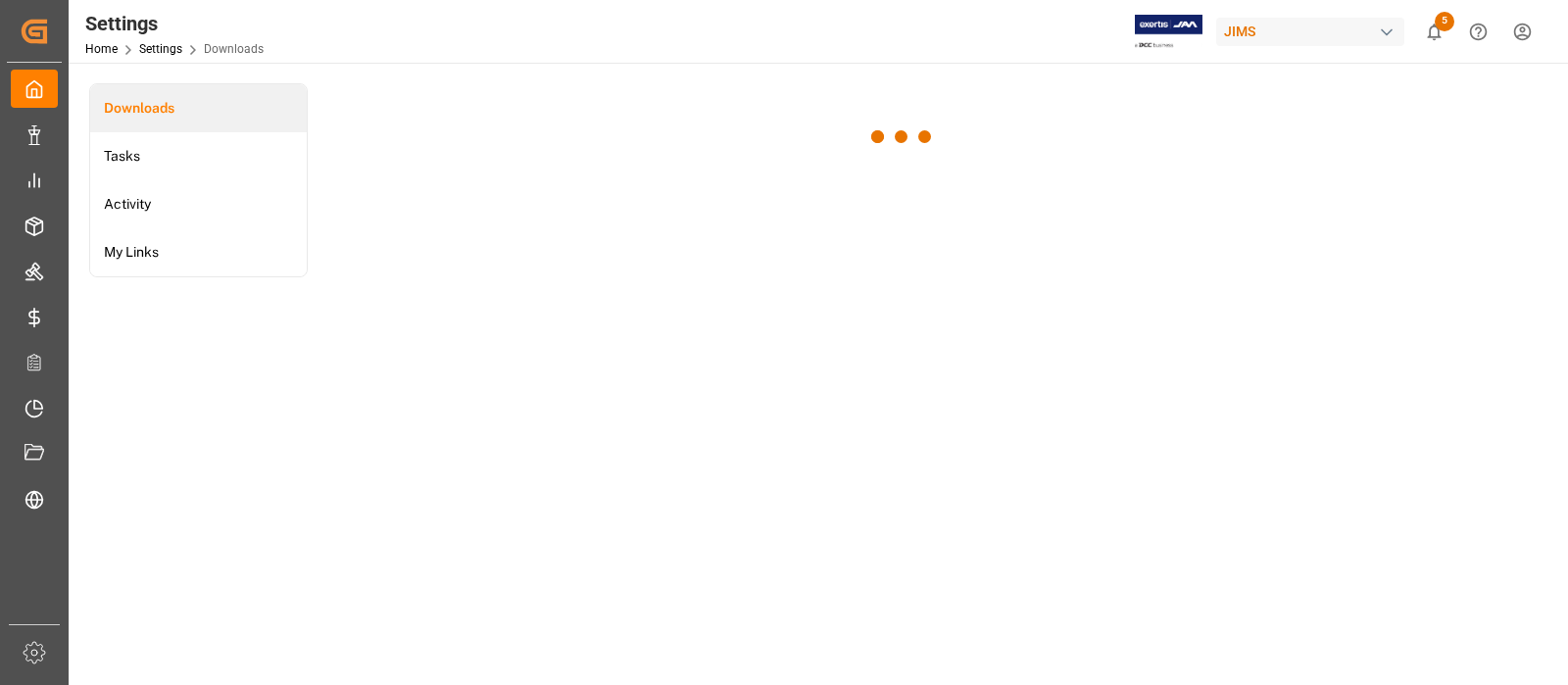 scroll, scrollTop: 0, scrollLeft: 0, axis: both 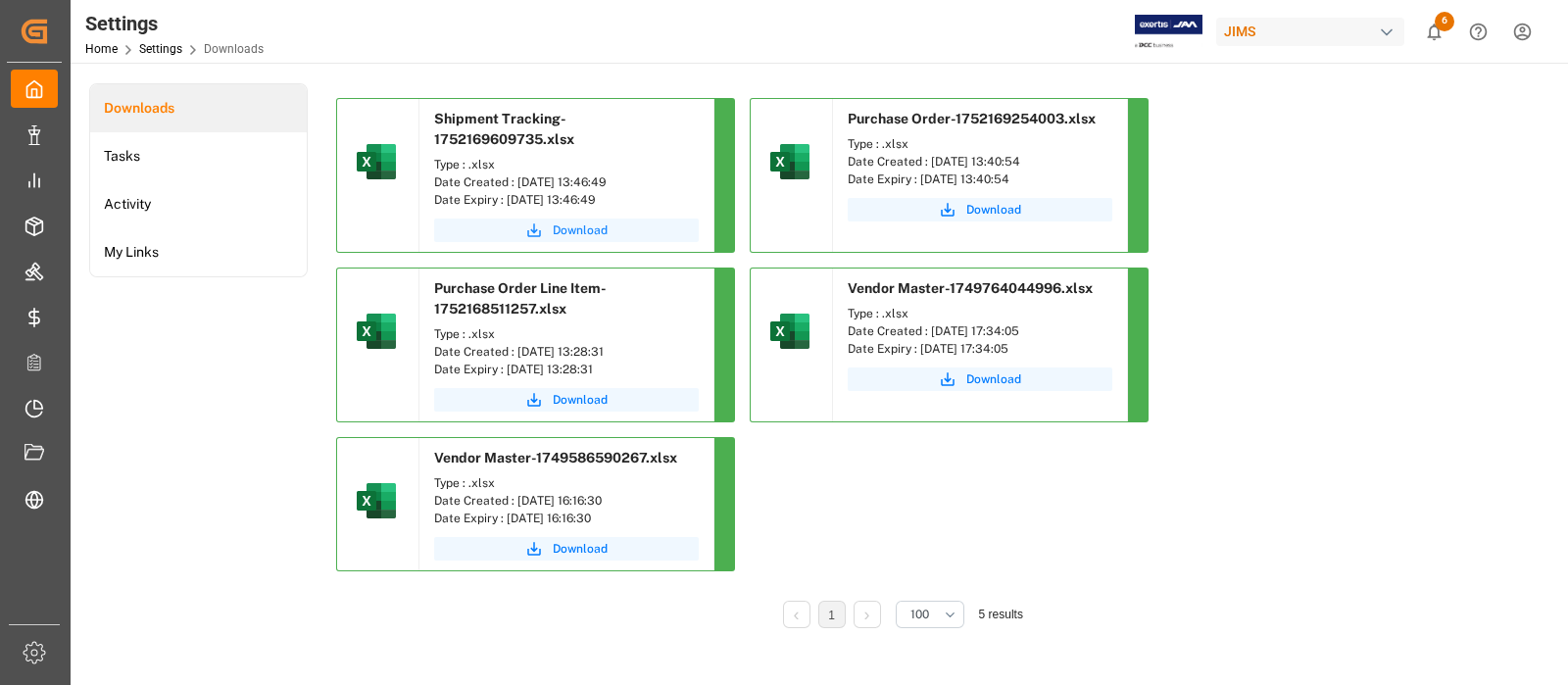 click on "Download" at bounding box center (580, 230) 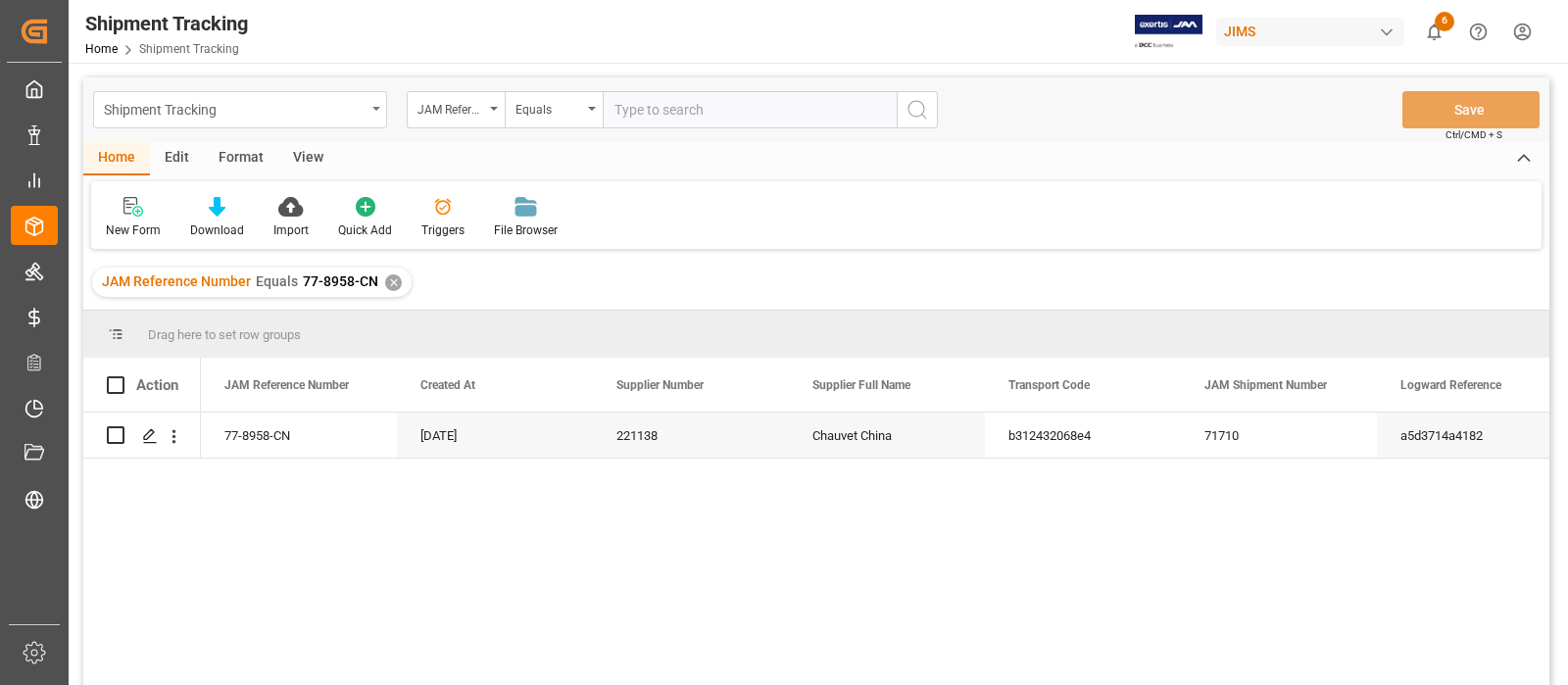 click on "Shipment Tracking" at bounding box center [240, 110] 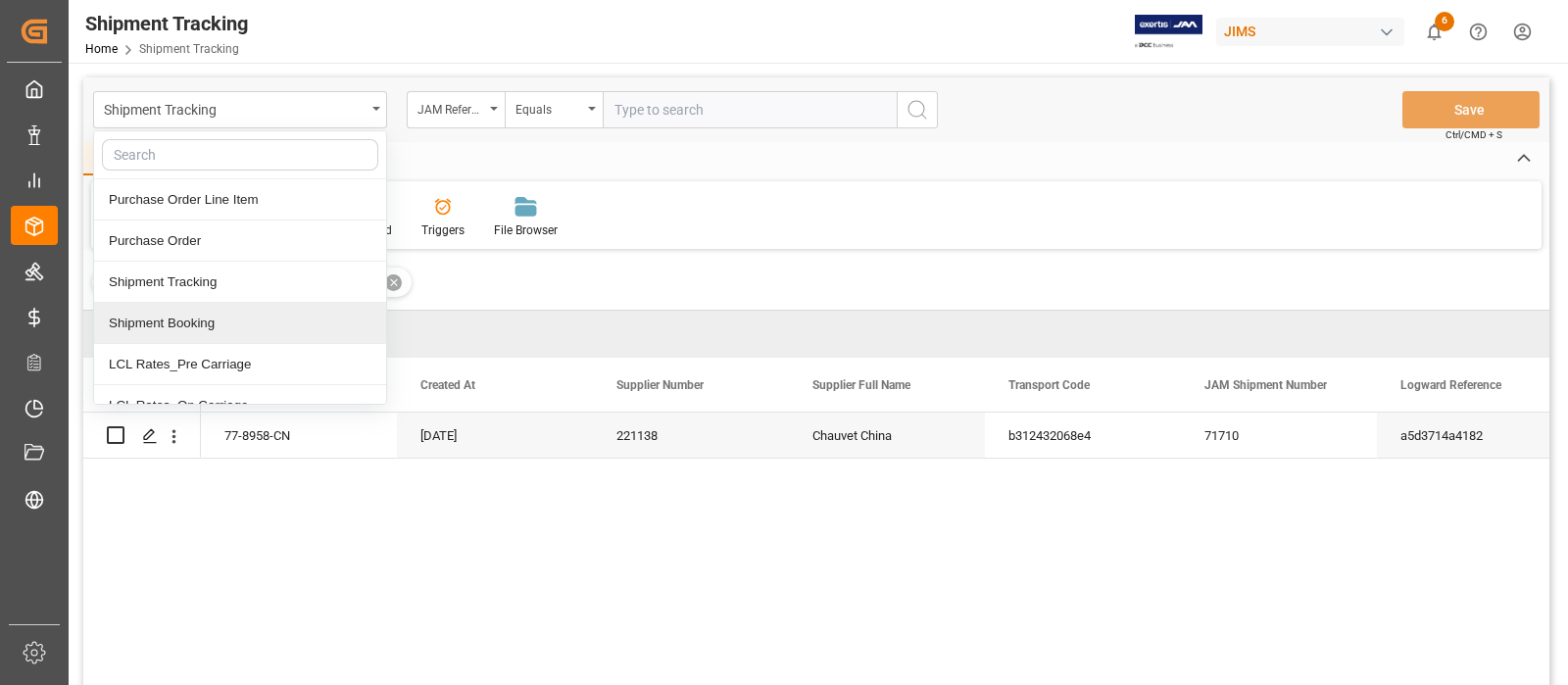 click on "Shipment Booking" at bounding box center (240, 323) 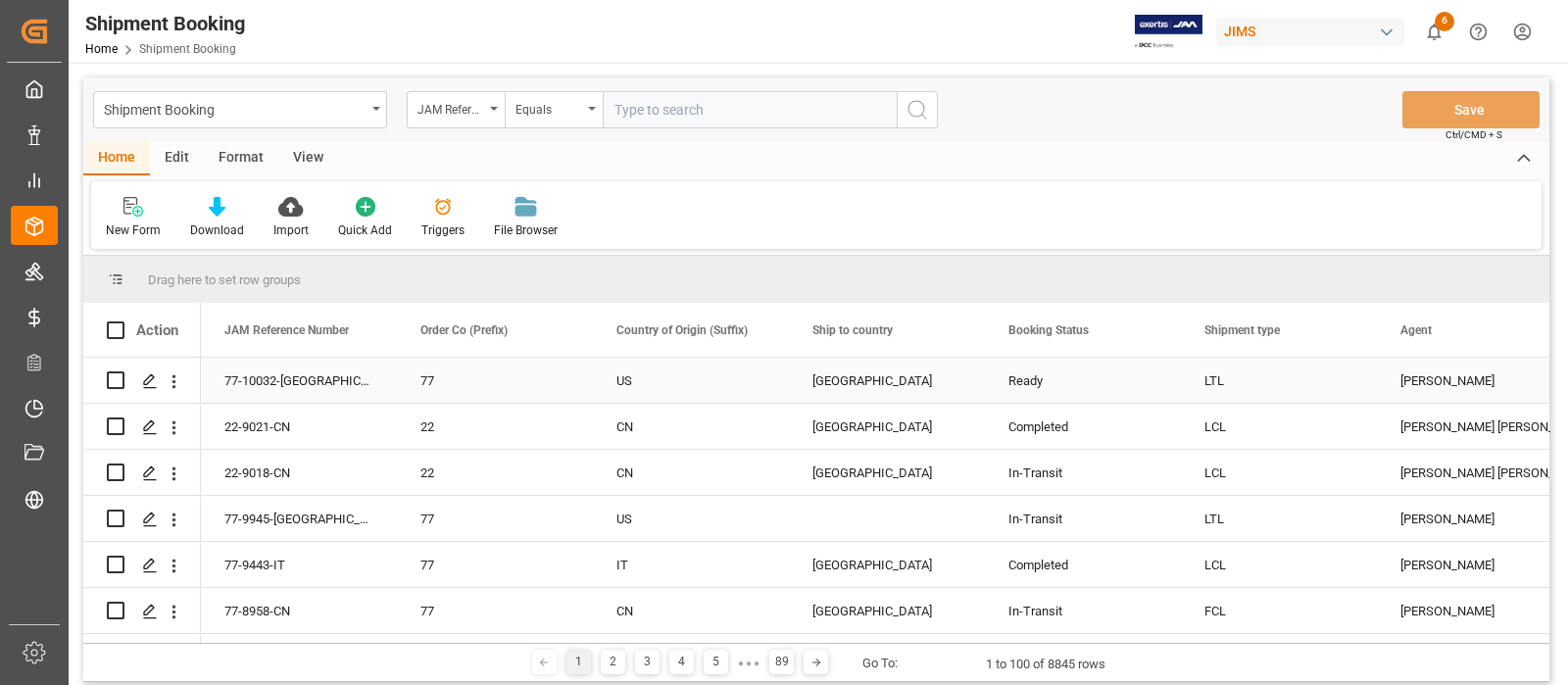click on "77-10032-[GEOGRAPHIC_DATA]" at bounding box center (299, 380) 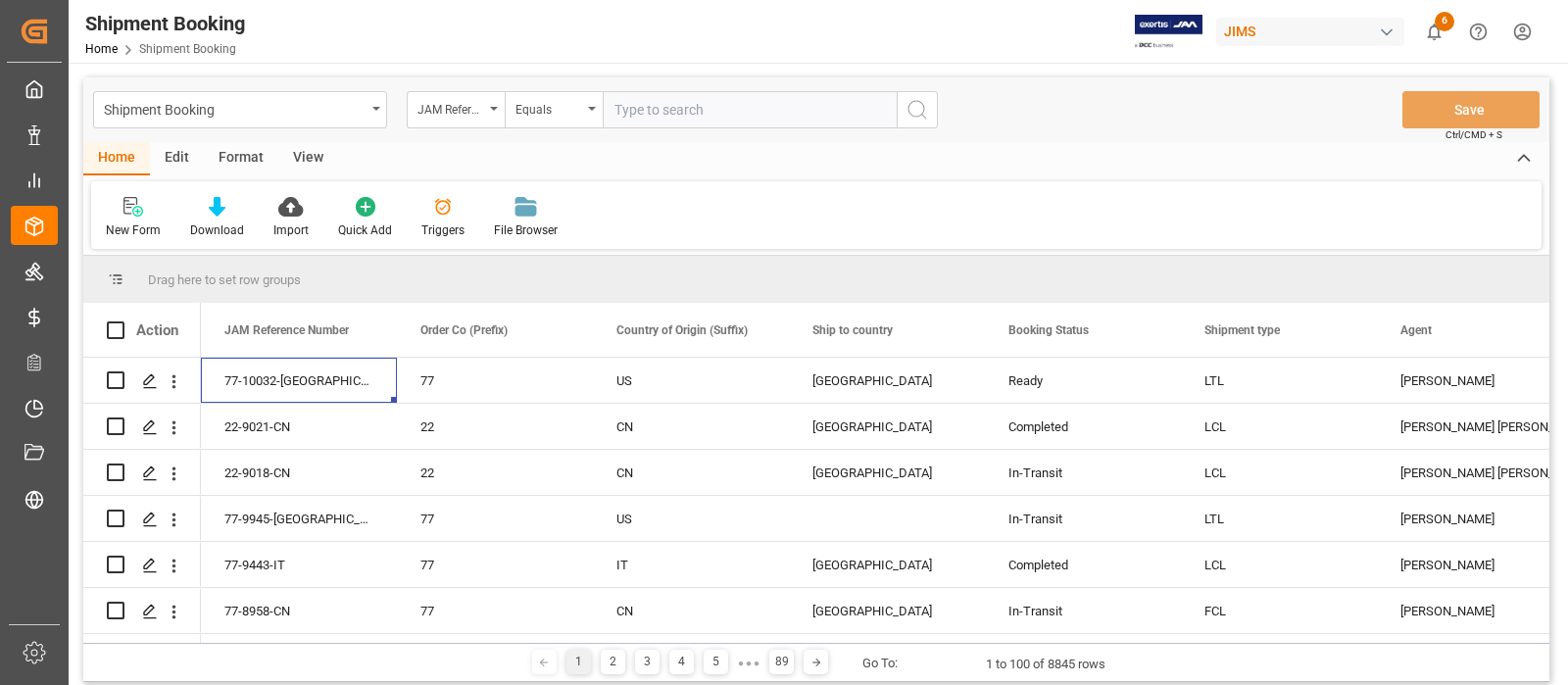 click at bounding box center [750, 110] 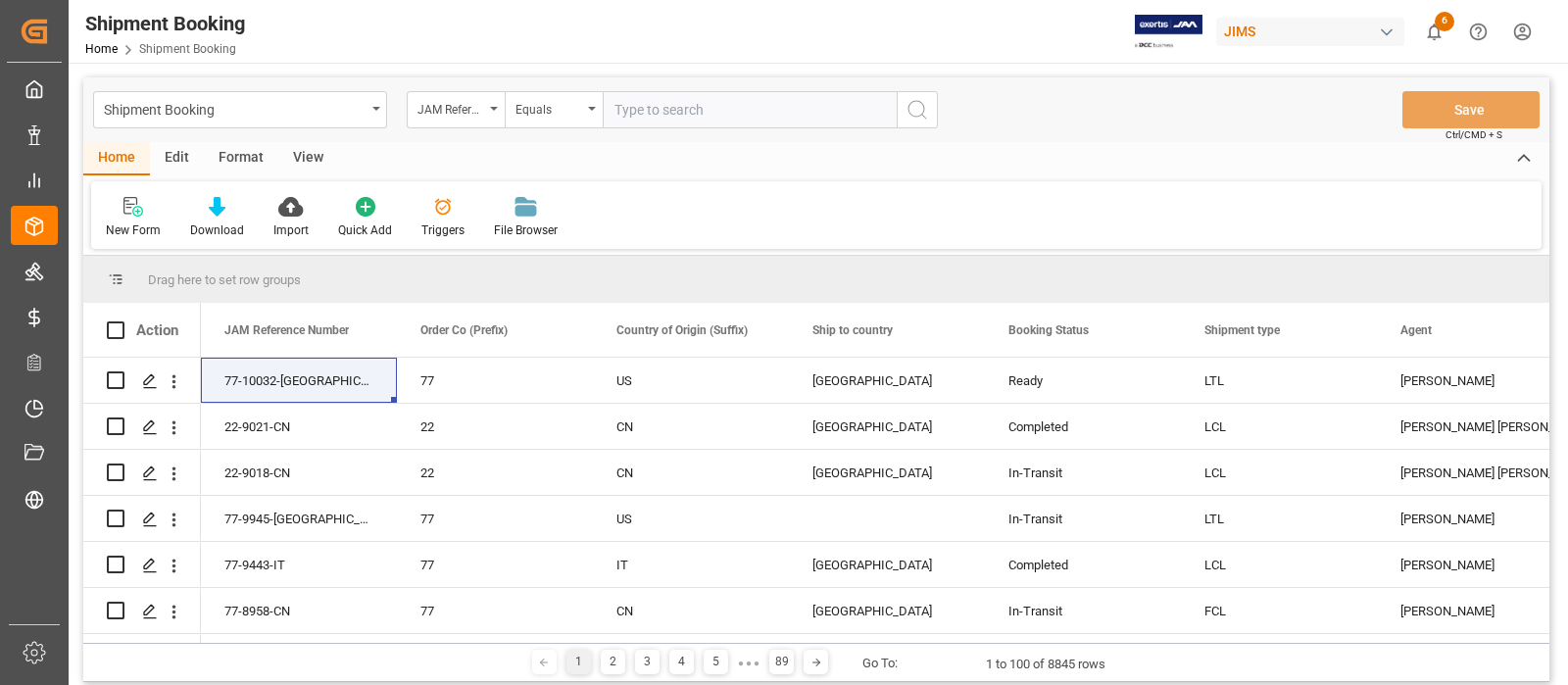 paste on "77-10032-[GEOGRAPHIC_DATA]" 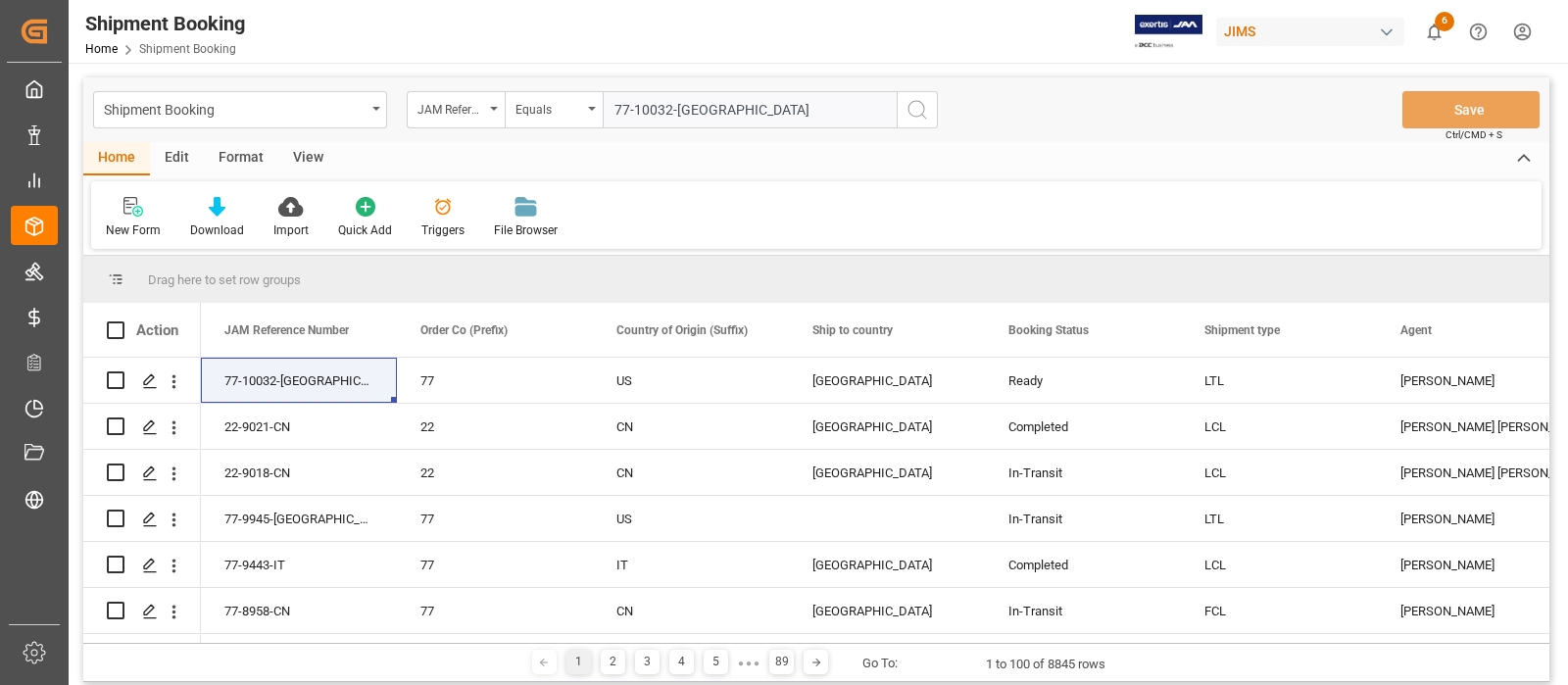 type 